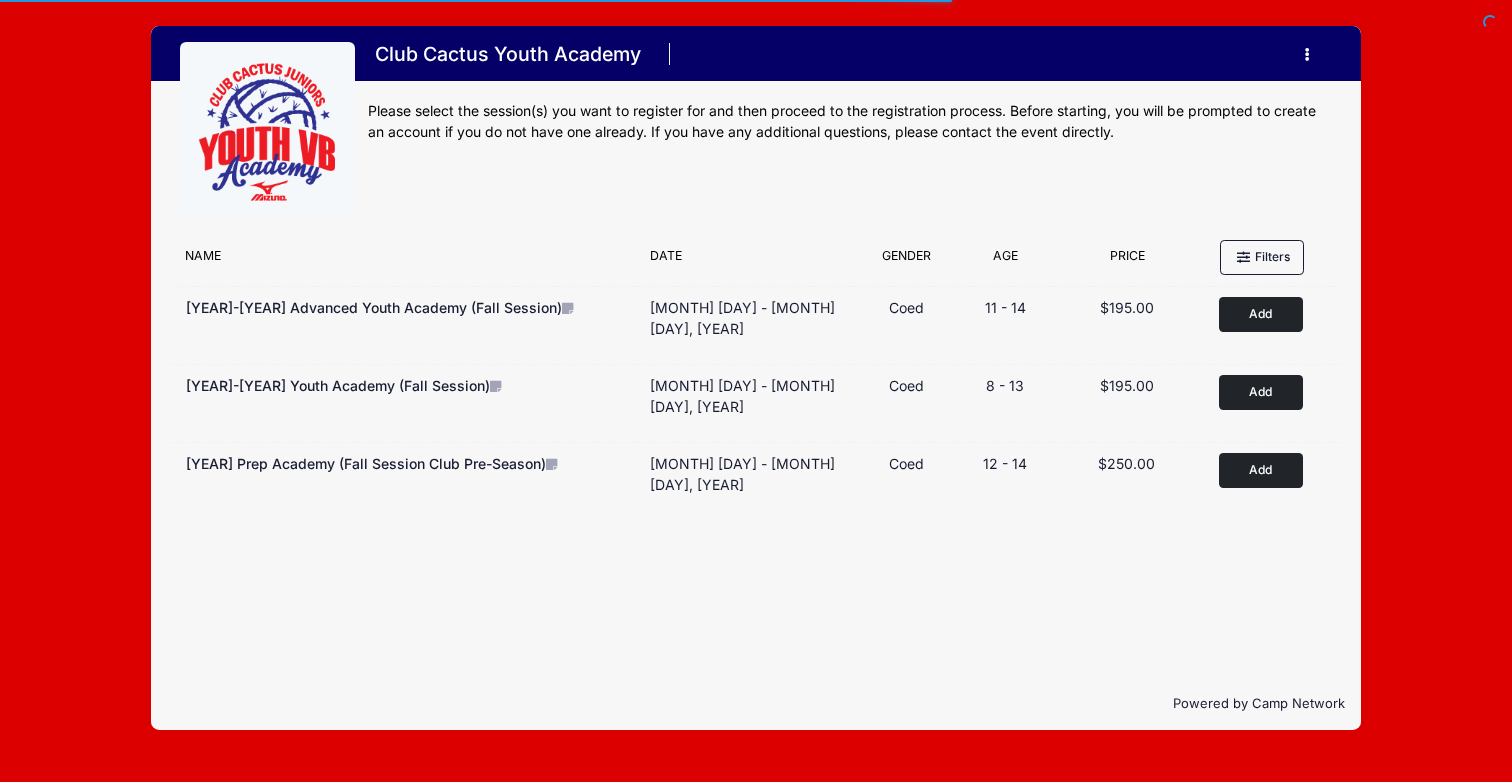 scroll, scrollTop: 0, scrollLeft: 0, axis: both 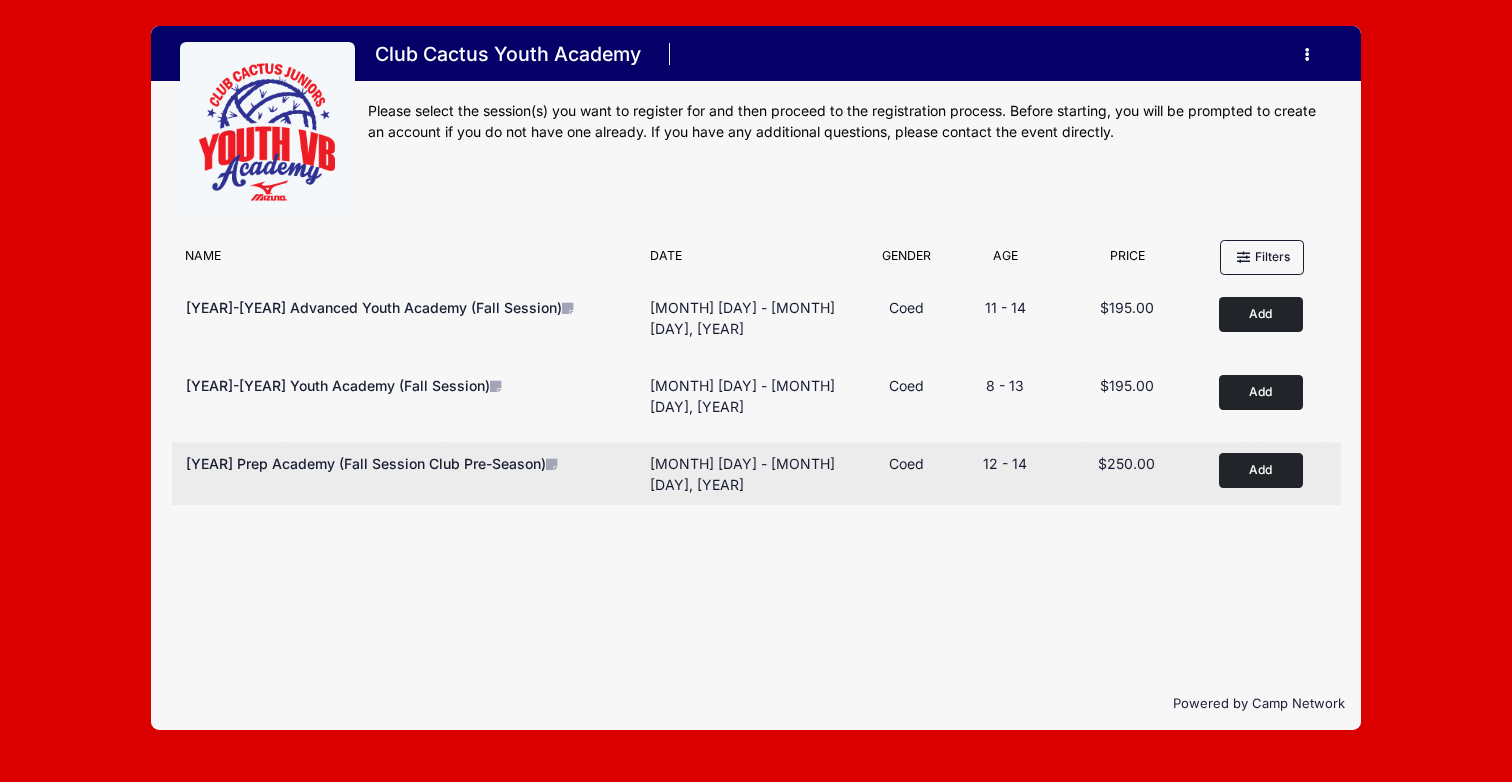click on "Add" at bounding box center (1261, 470) 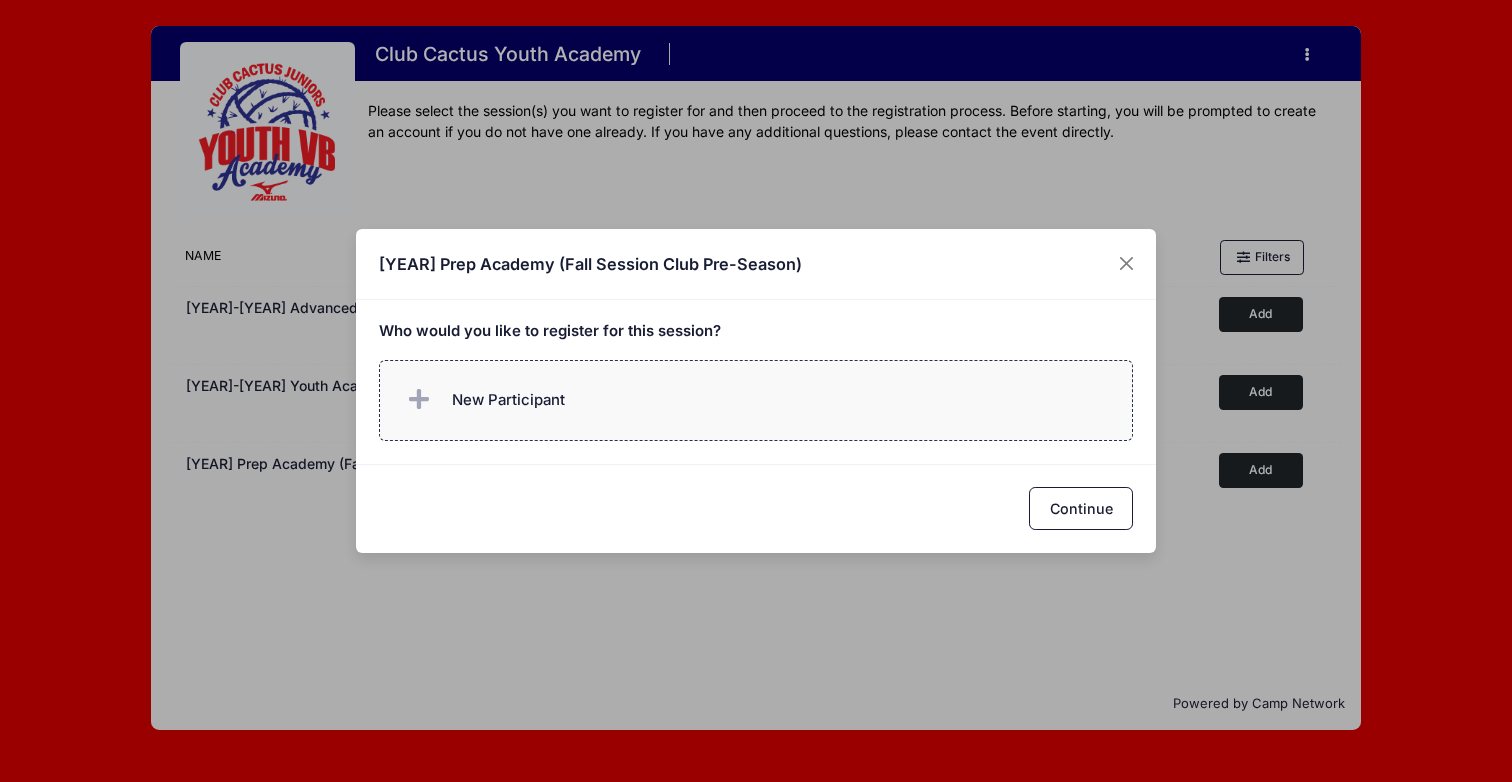 click on "New Participant" at bounding box center (756, 400) 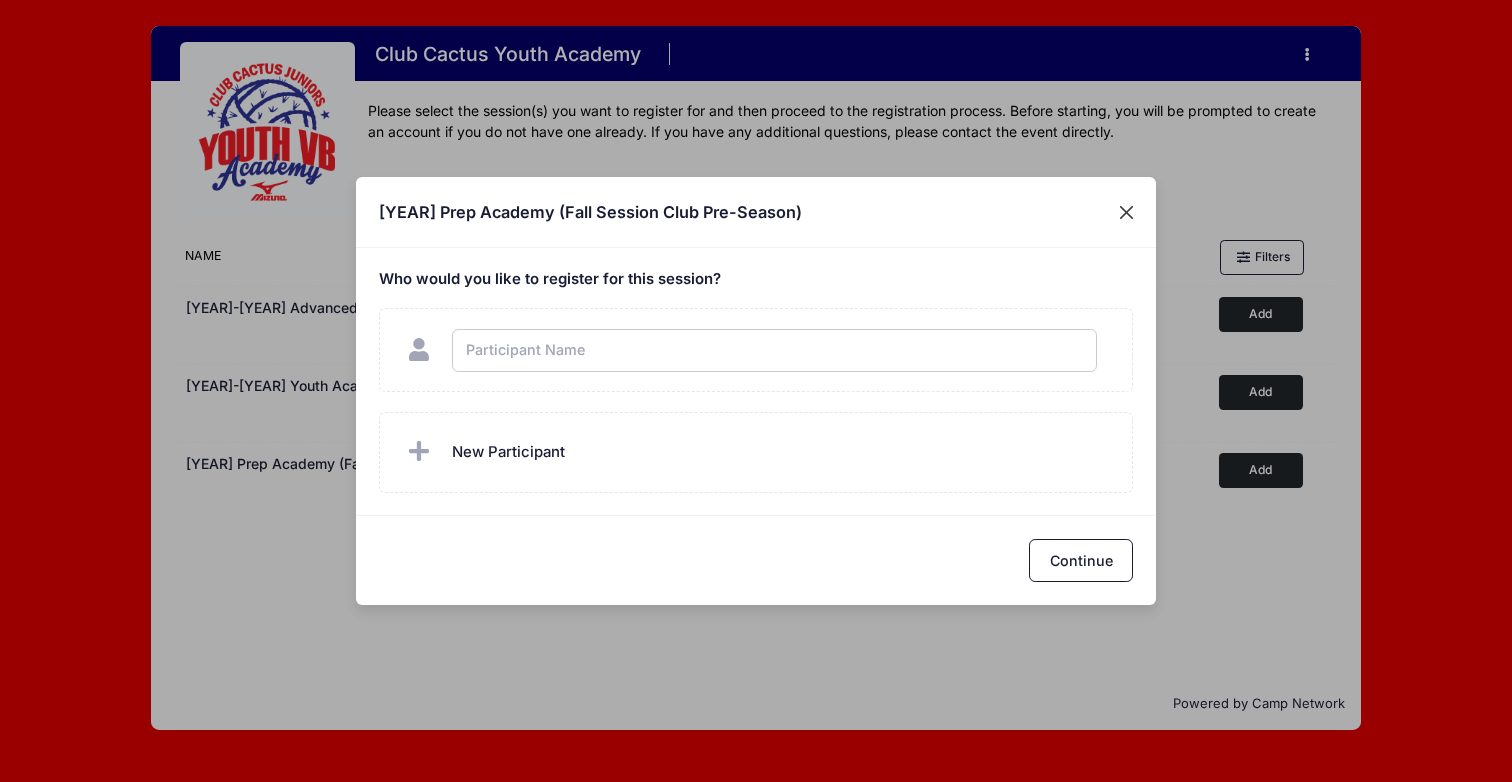 click on "2026 Prep Academy (Fall Session Club Pre-Season)
Who would you like to register for this session?
Continue" at bounding box center [756, 391] 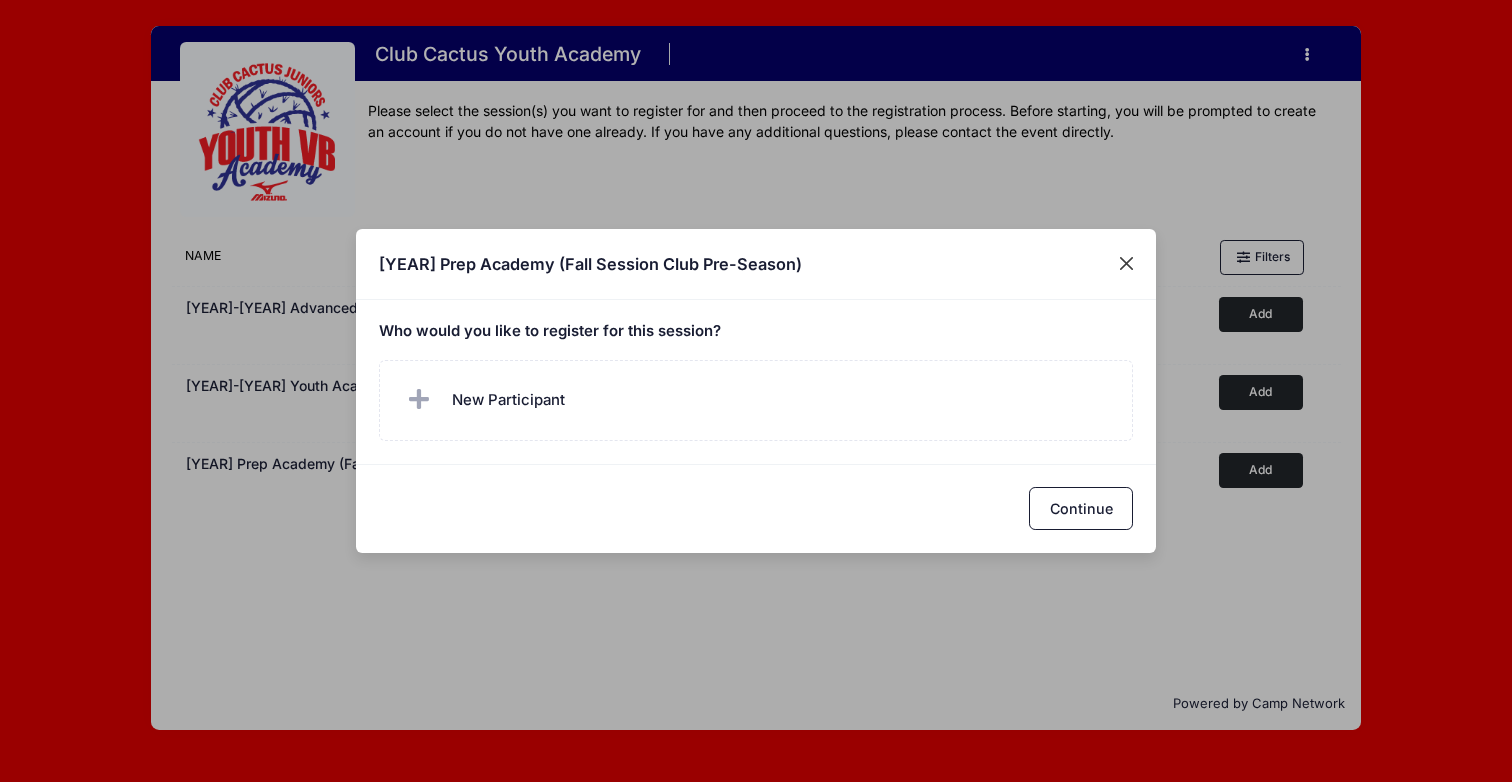 click at bounding box center [1127, 264] 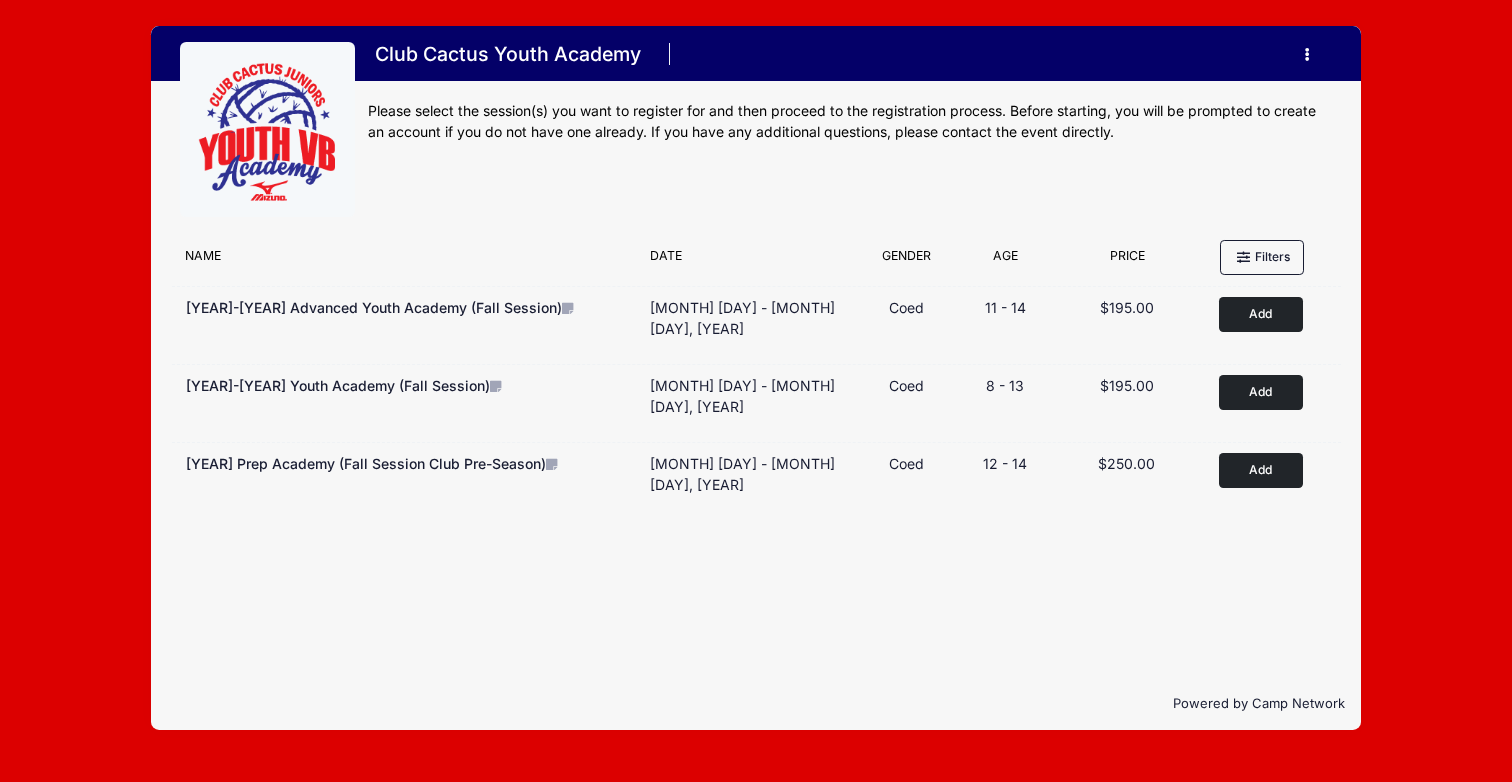 click at bounding box center (1308, 54) 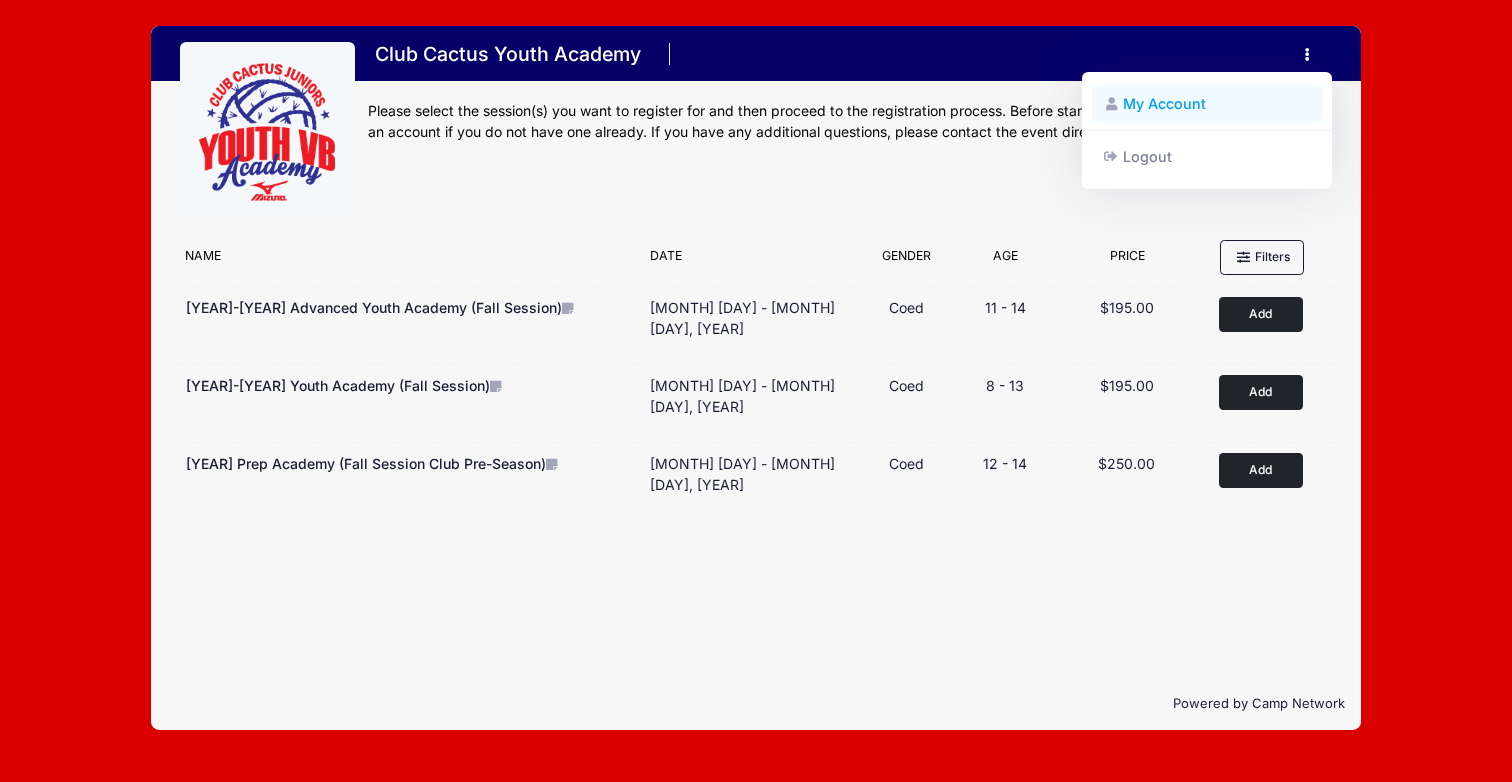 click on "My Account" at bounding box center [1207, 104] 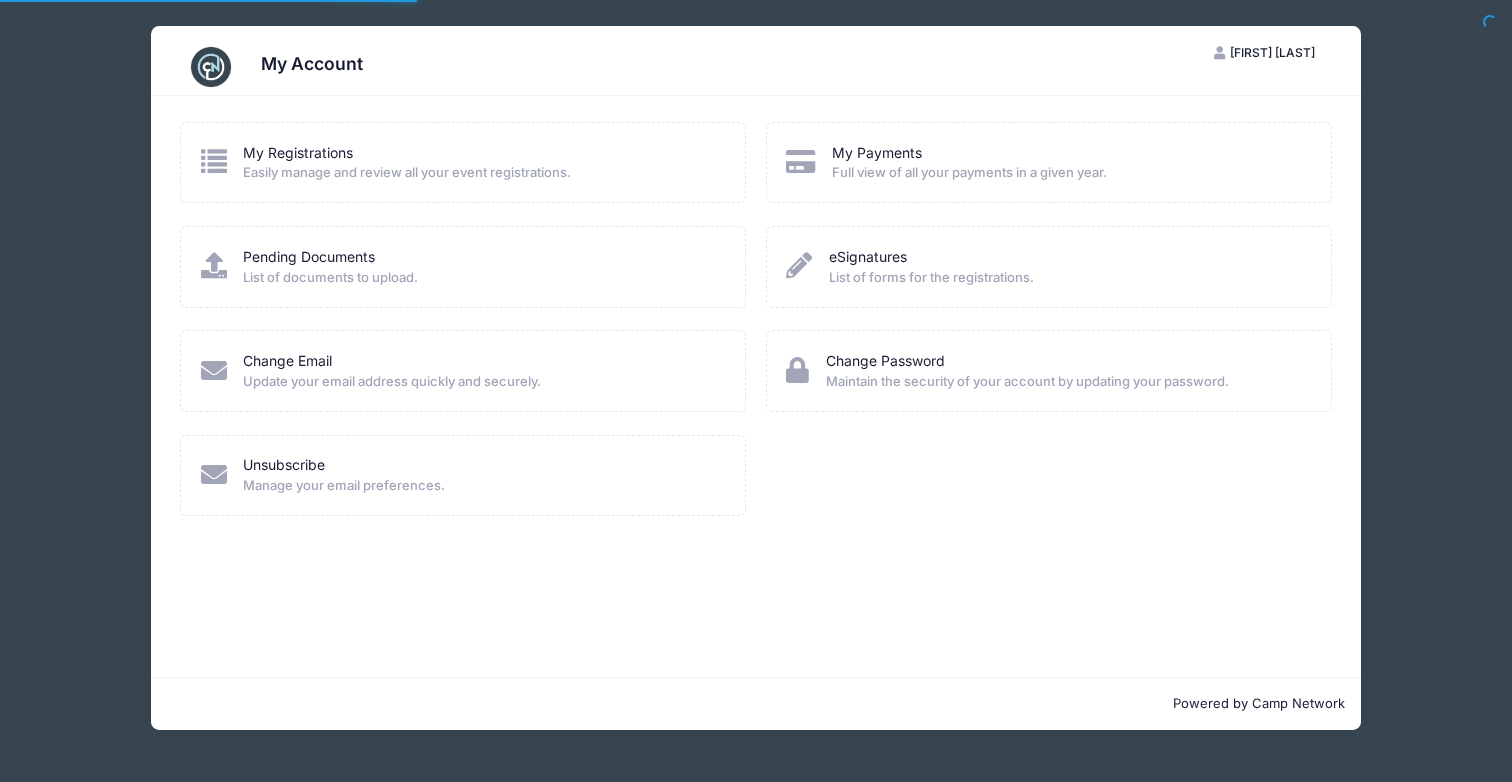 scroll, scrollTop: 0, scrollLeft: 0, axis: both 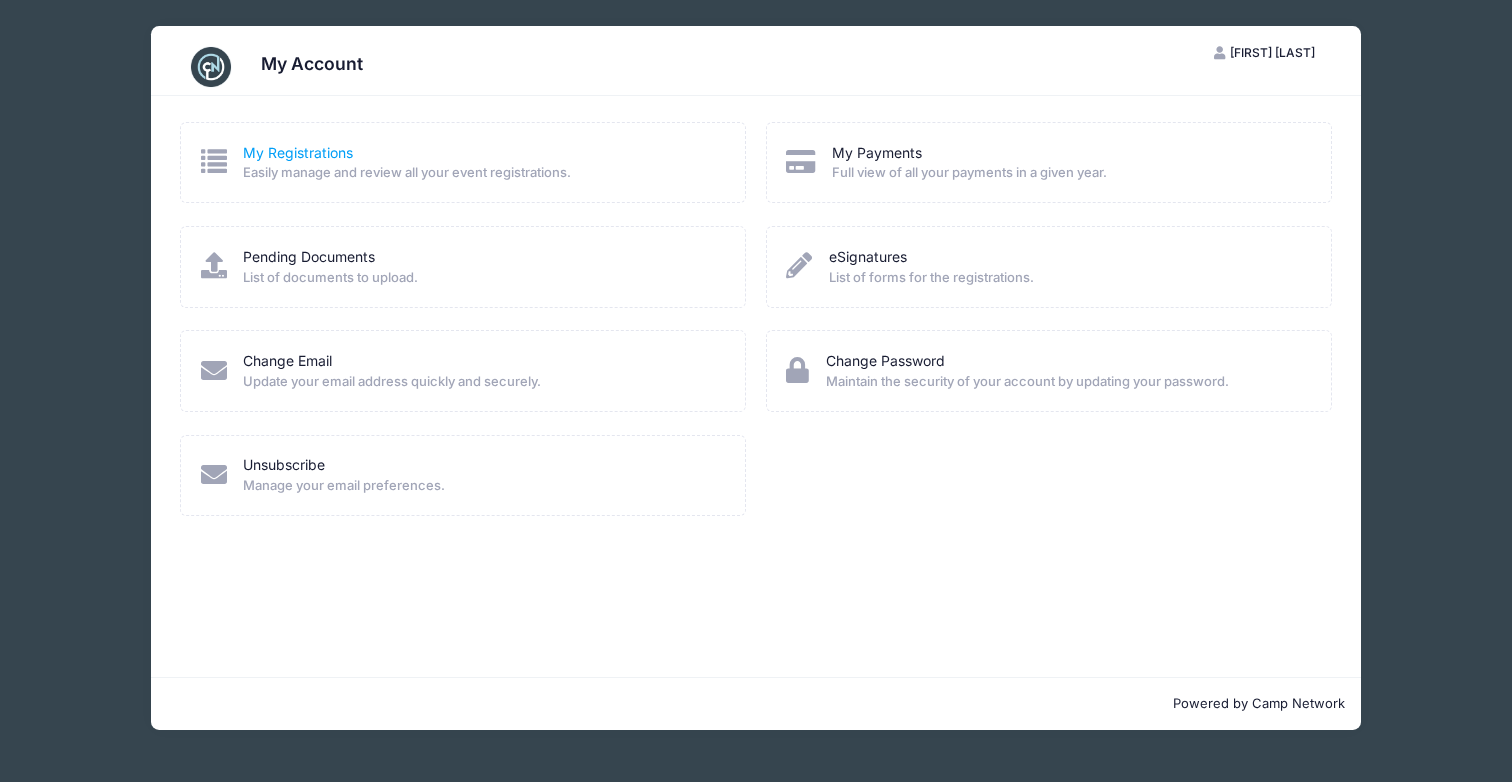 click on "My Registrations" at bounding box center (298, 152) 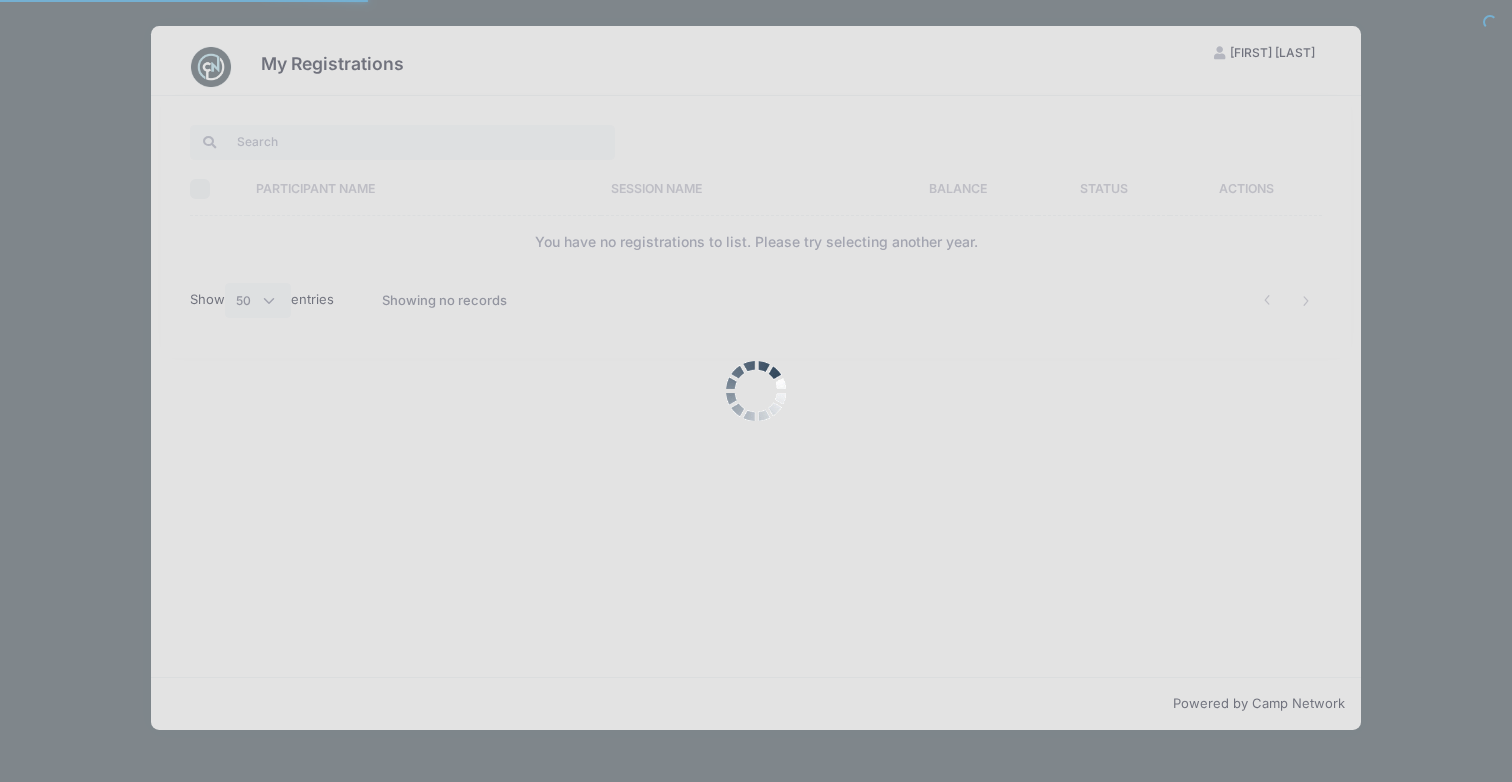 select on "50" 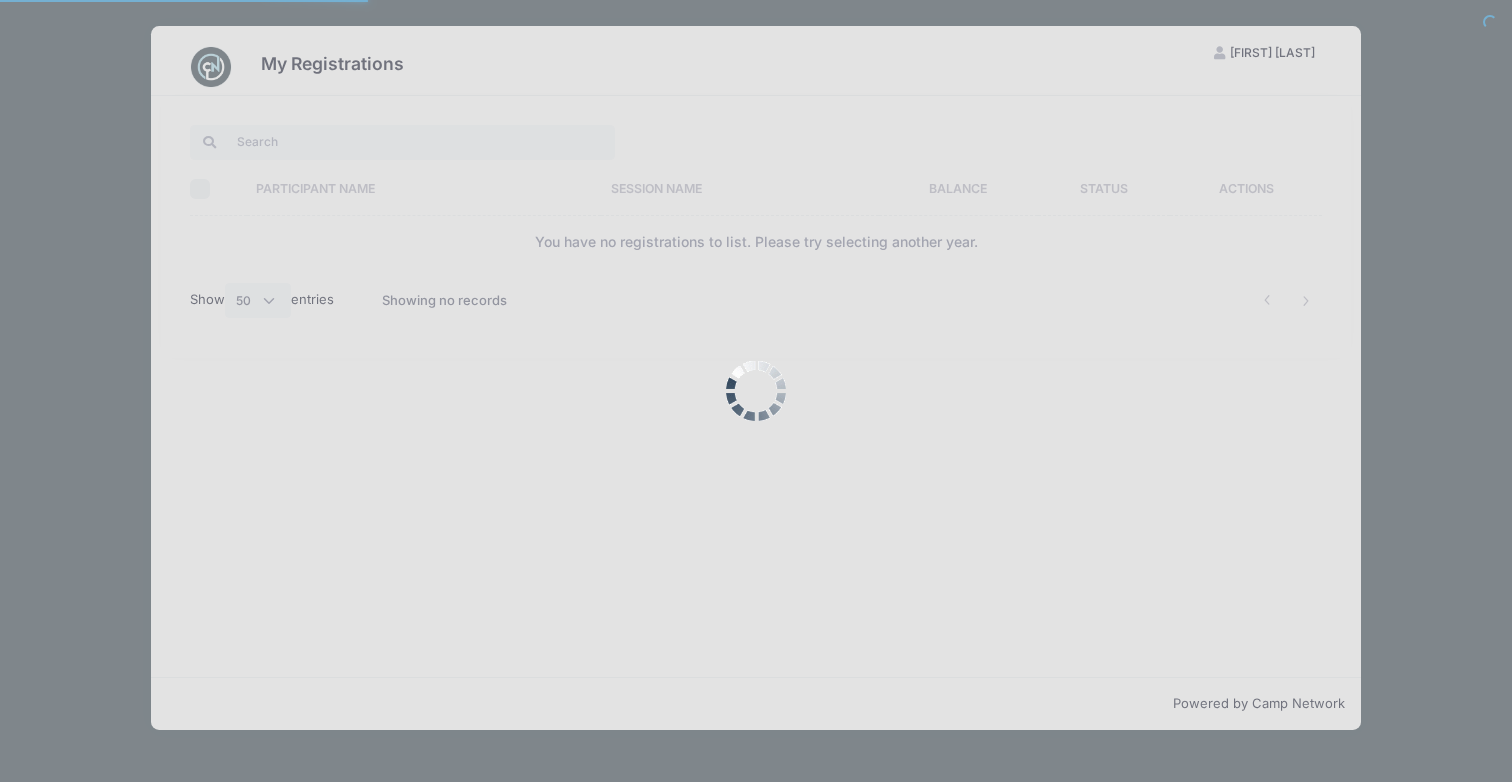 scroll, scrollTop: 0, scrollLeft: 0, axis: both 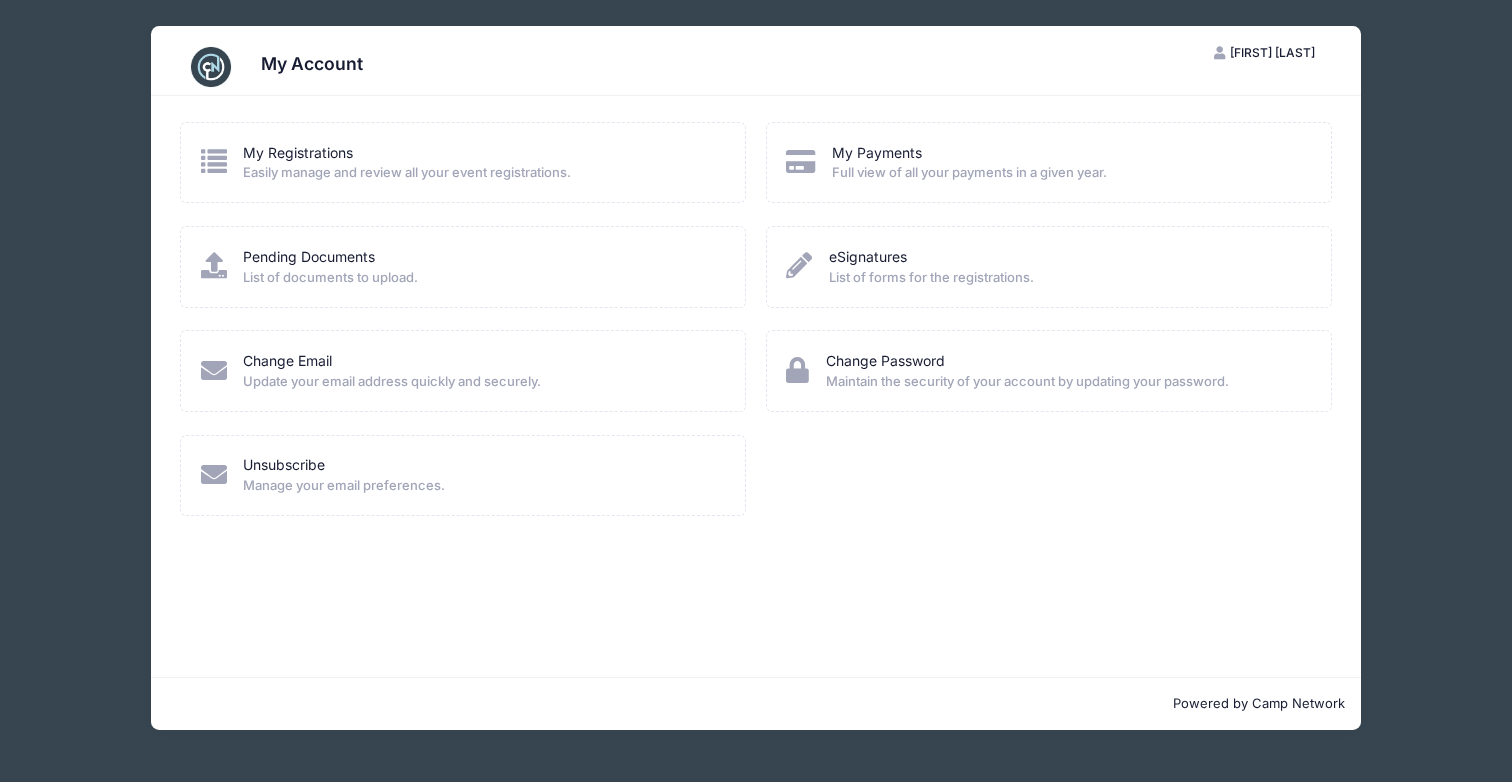 click on "My Account
CJ Caroline Janjic      My Account
Logout
My Registrations Easily manage and review all your event registrations." at bounding box center [756, 378] 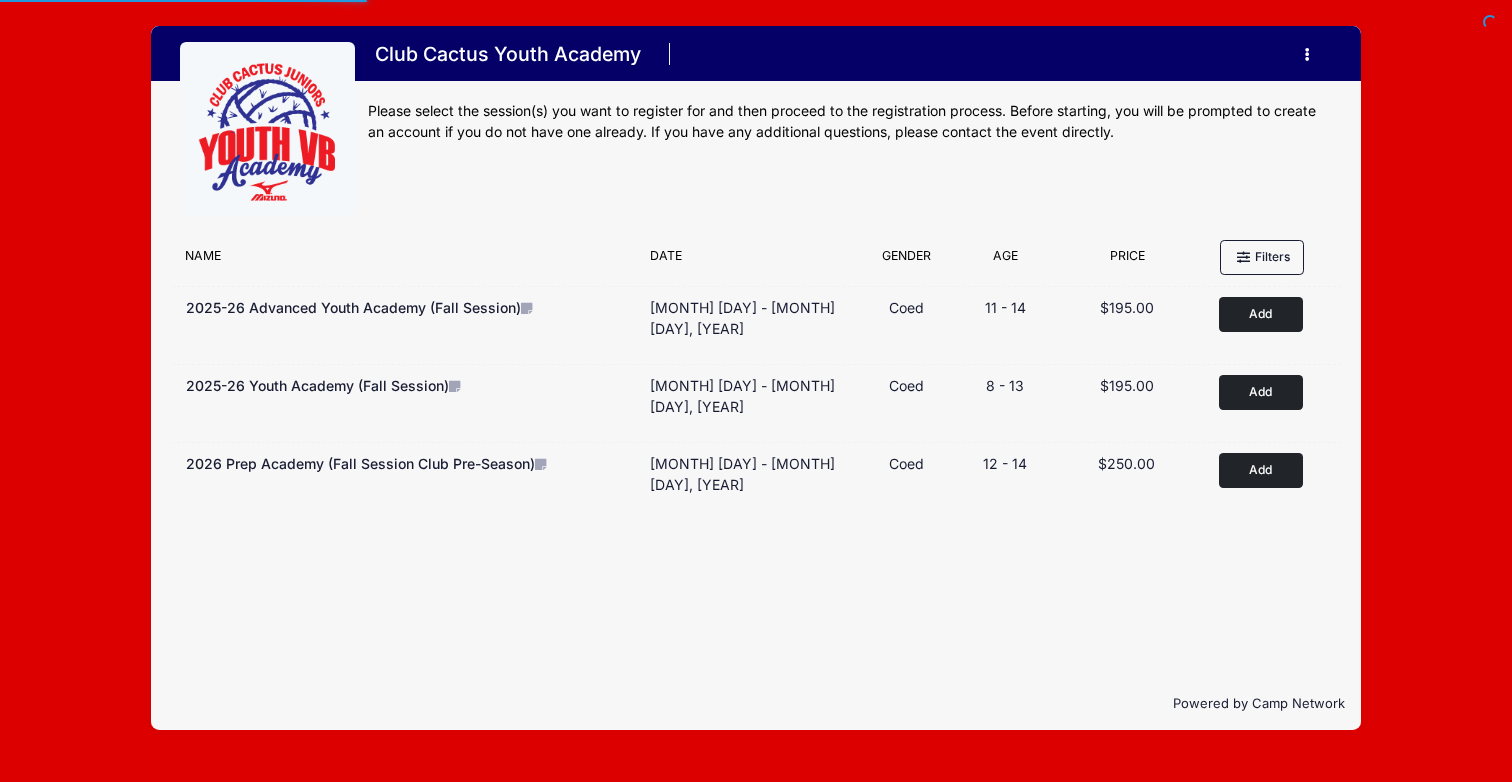 scroll, scrollTop: 0, scrollLeft: 0, axis: both 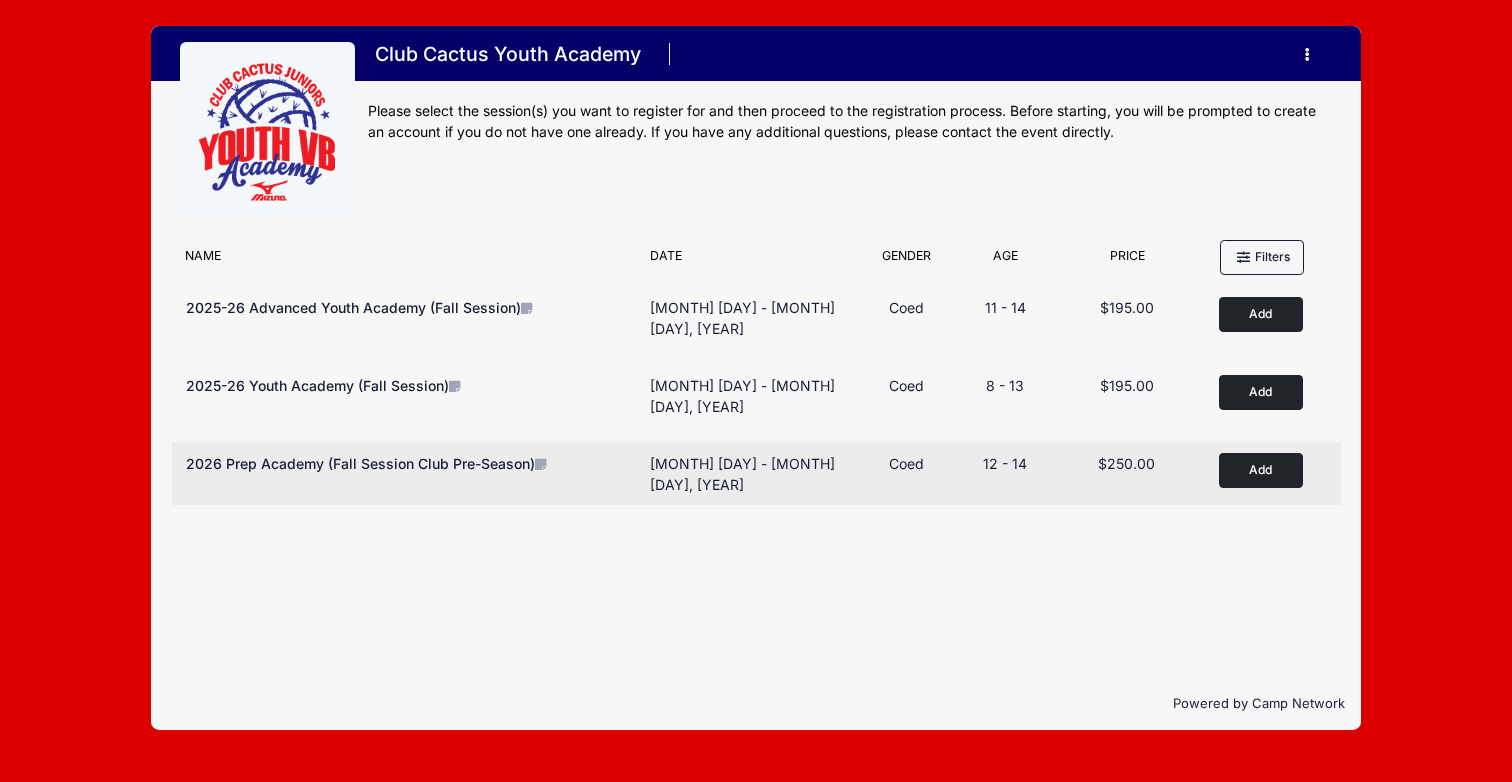 click on "Add" at bounding box center [1261, 470] 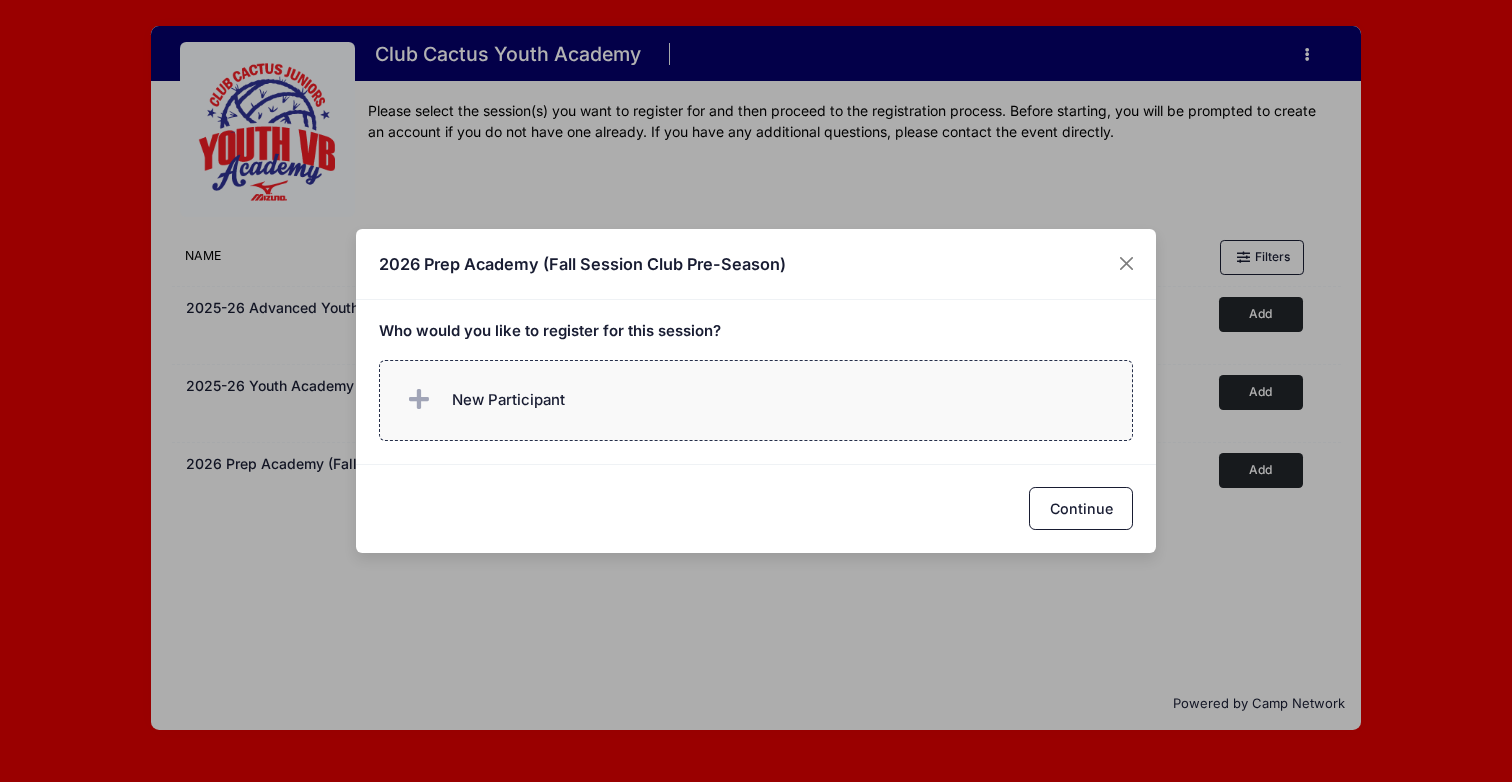 click on "New Participant" at bounding box center [756, 400] 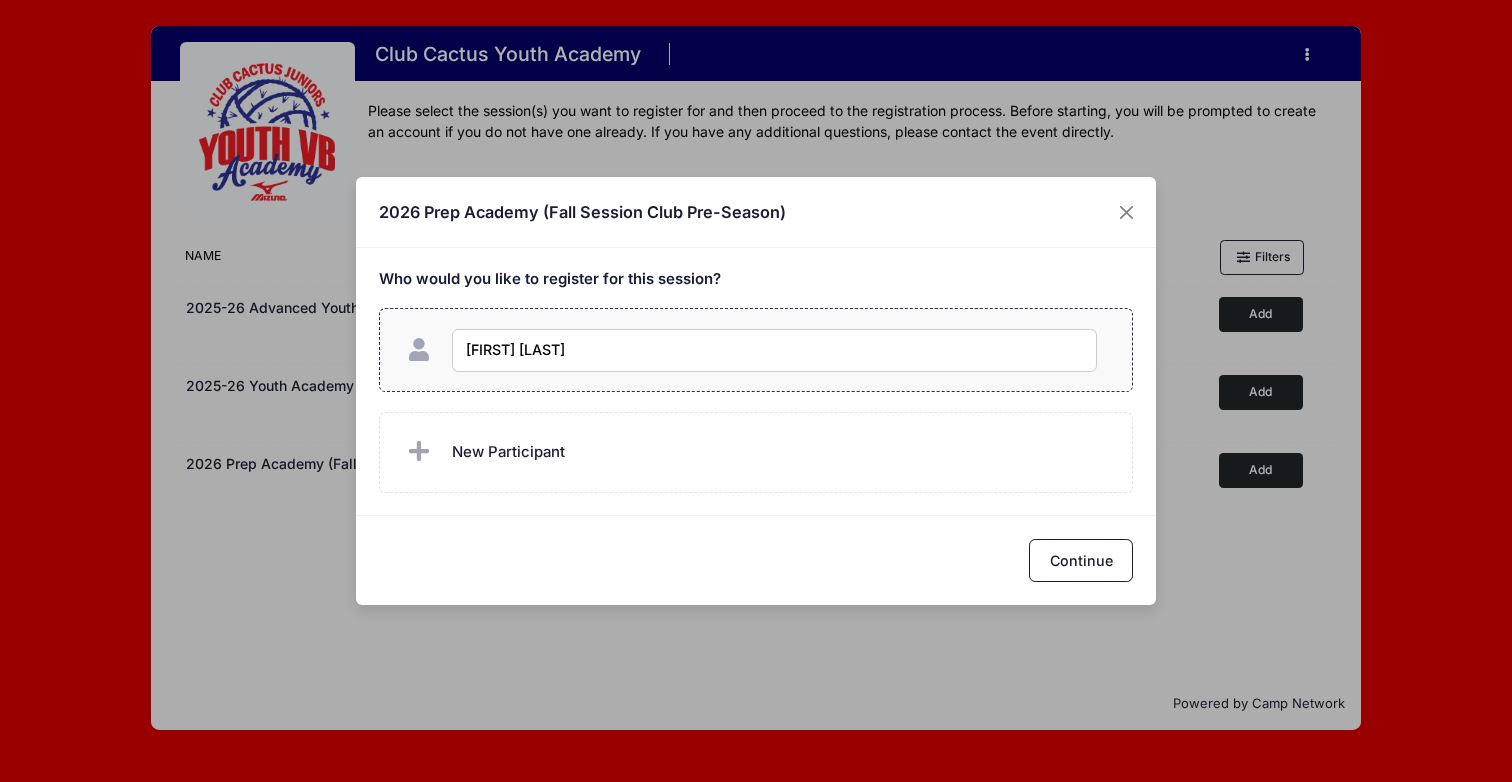 type on "[FIRST] [LAST]" 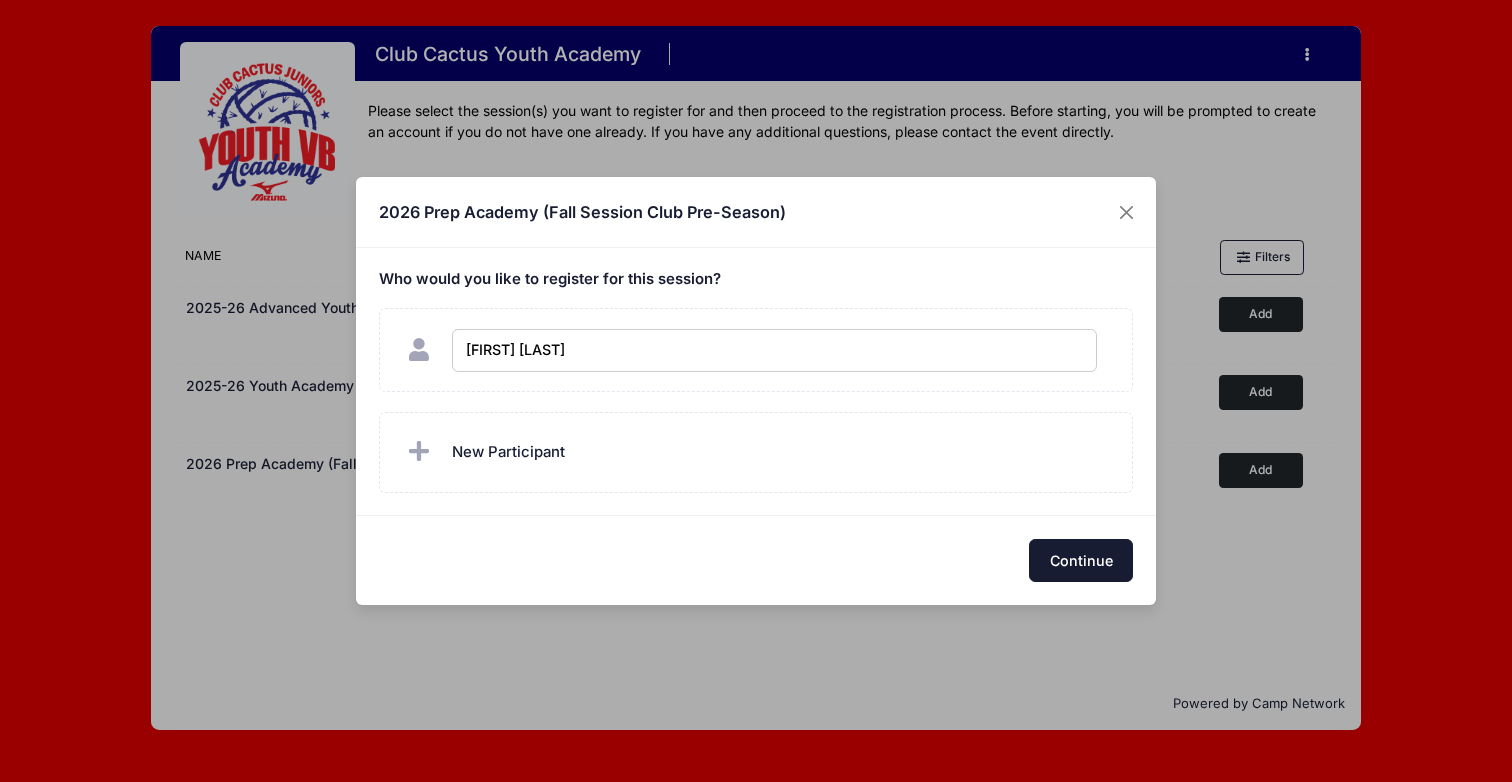 checkbox on "true" 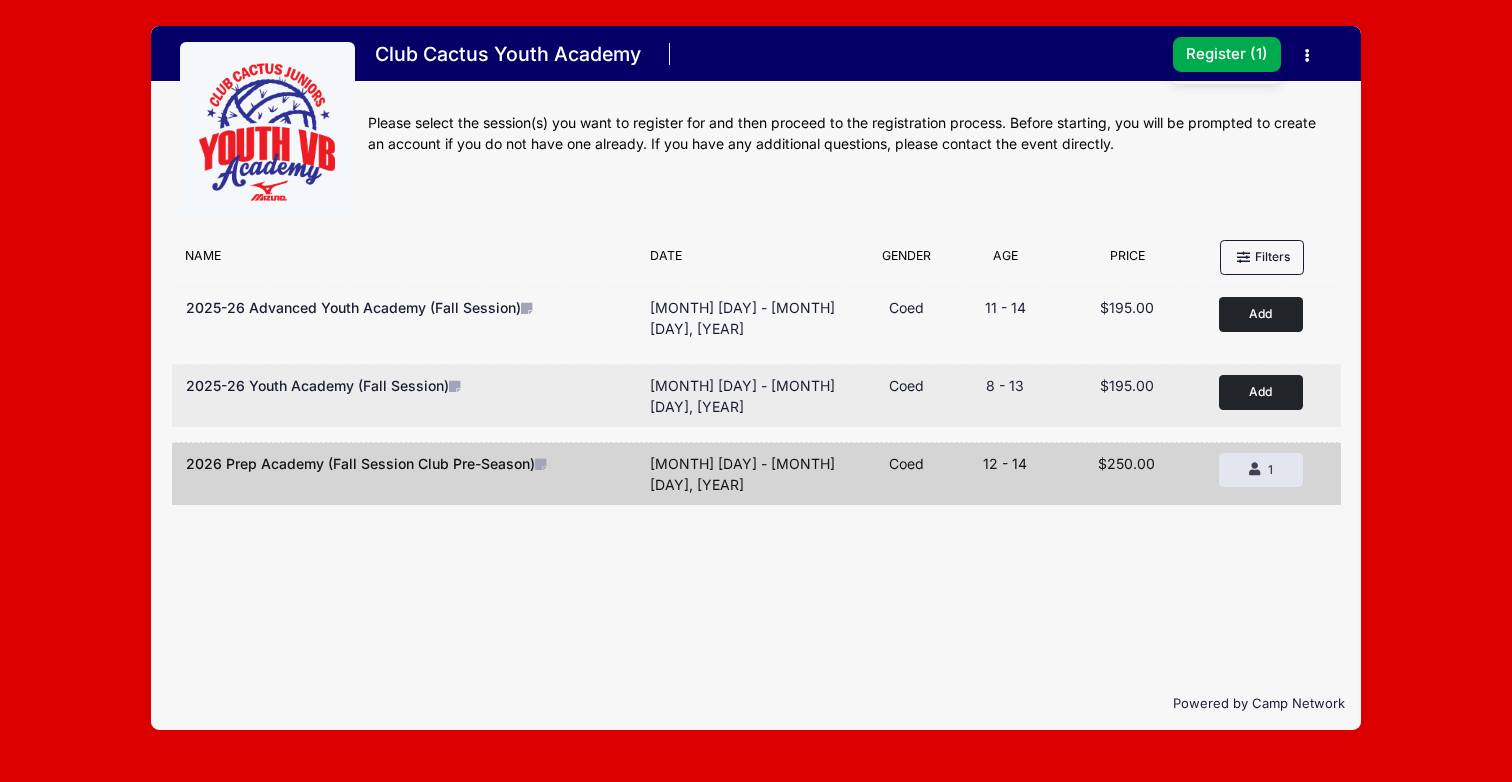 click on "Add" at bounding box center (1261, 392) 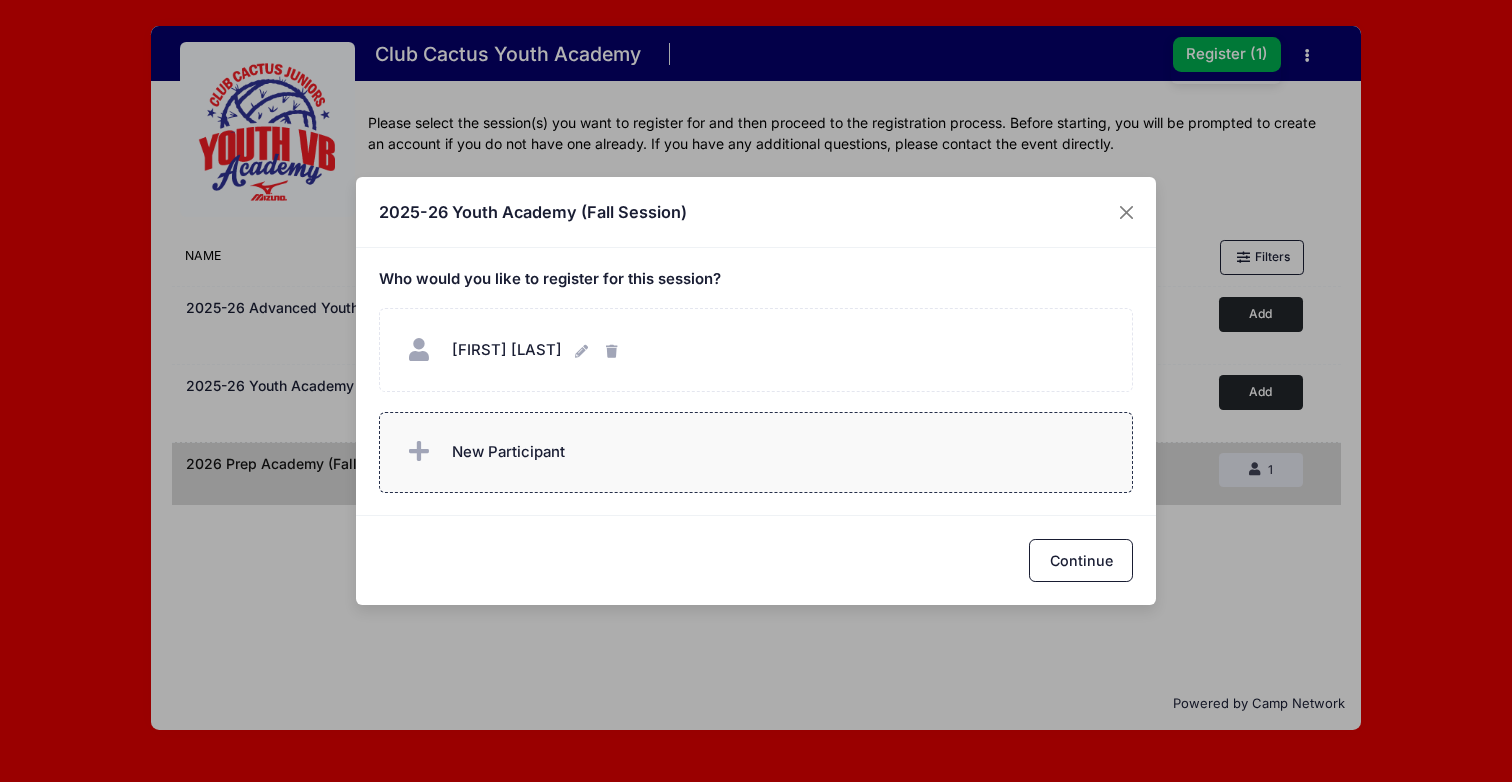 click on "New Participant" at bounding box center [756, 452] 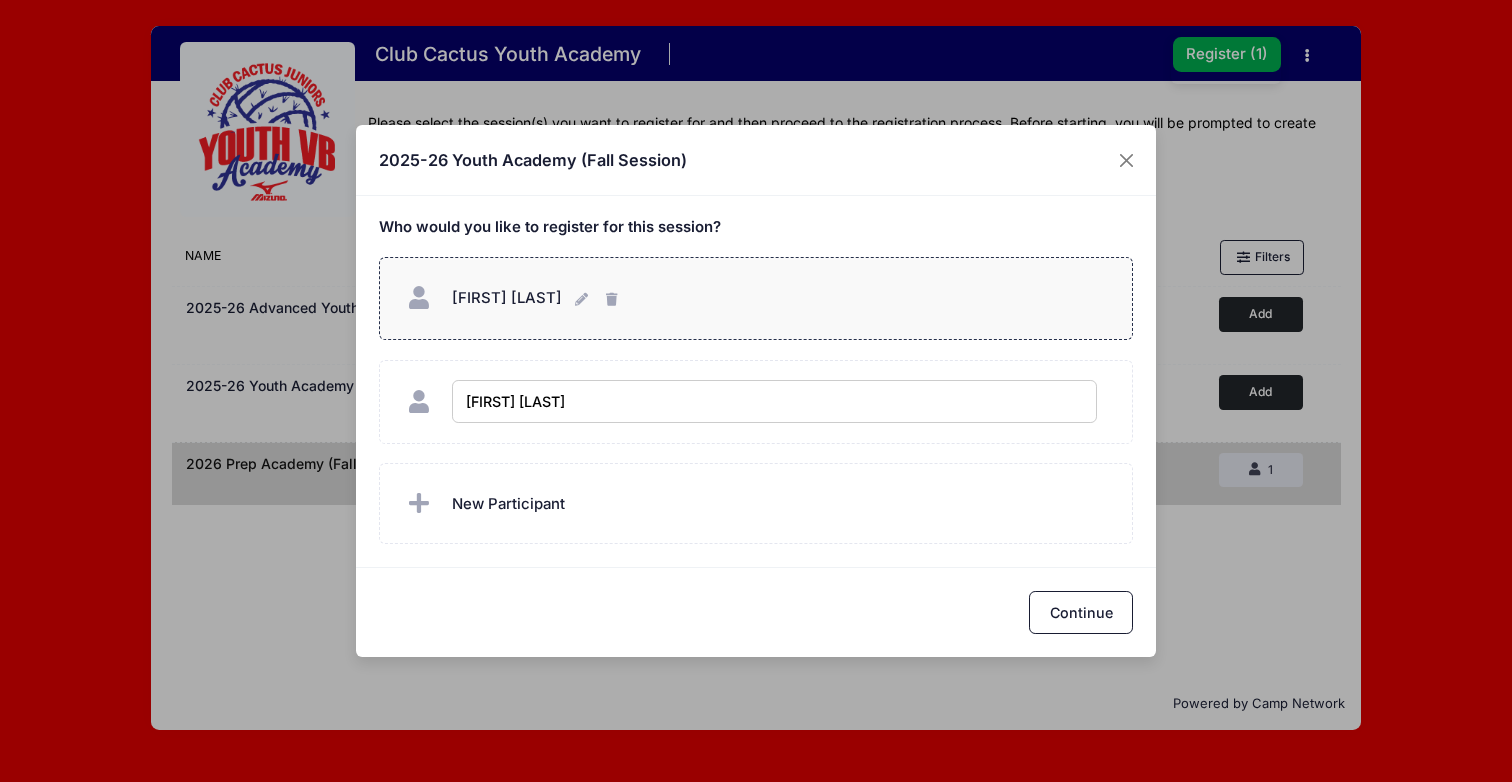 type on "Mara Janjic" 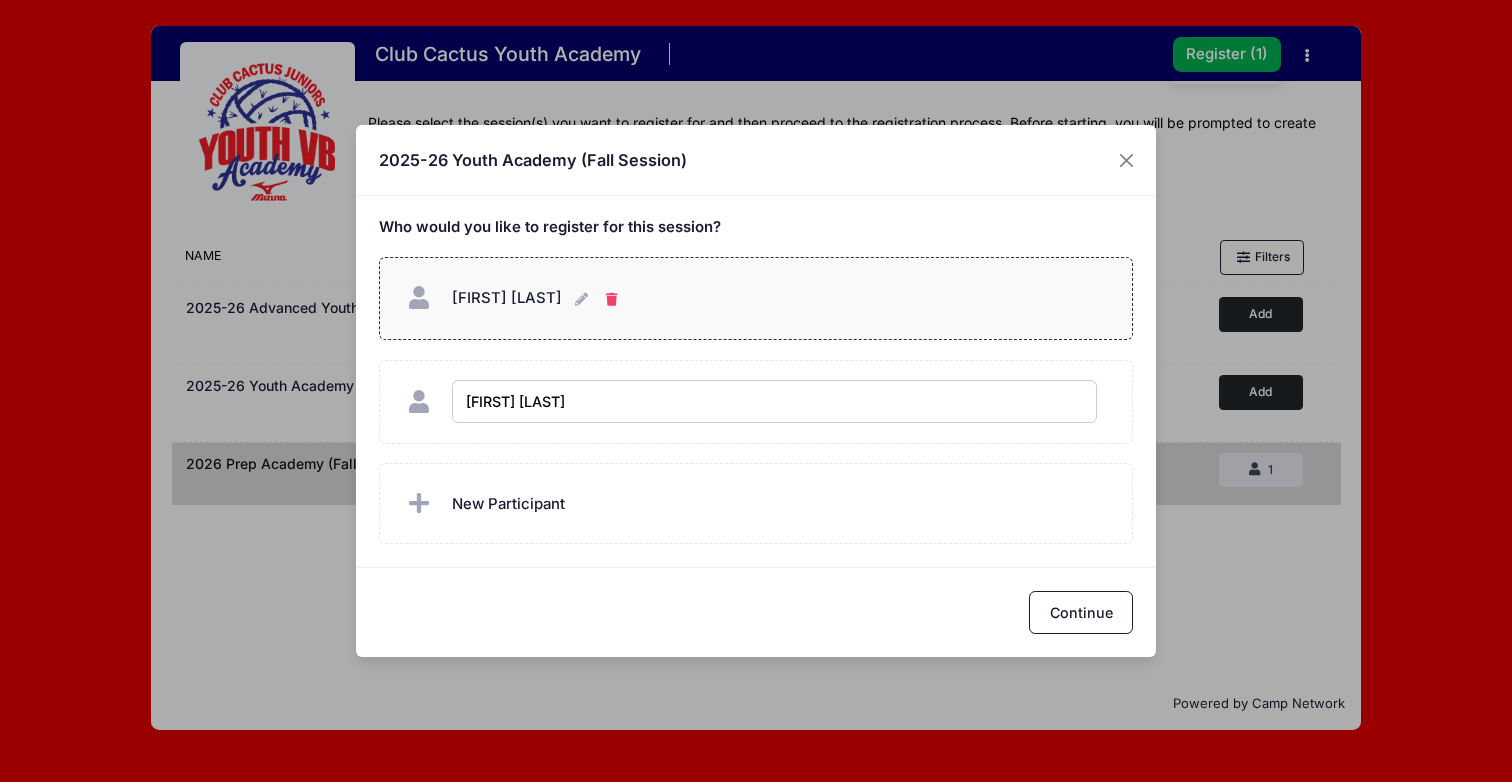 checkbox on "true" 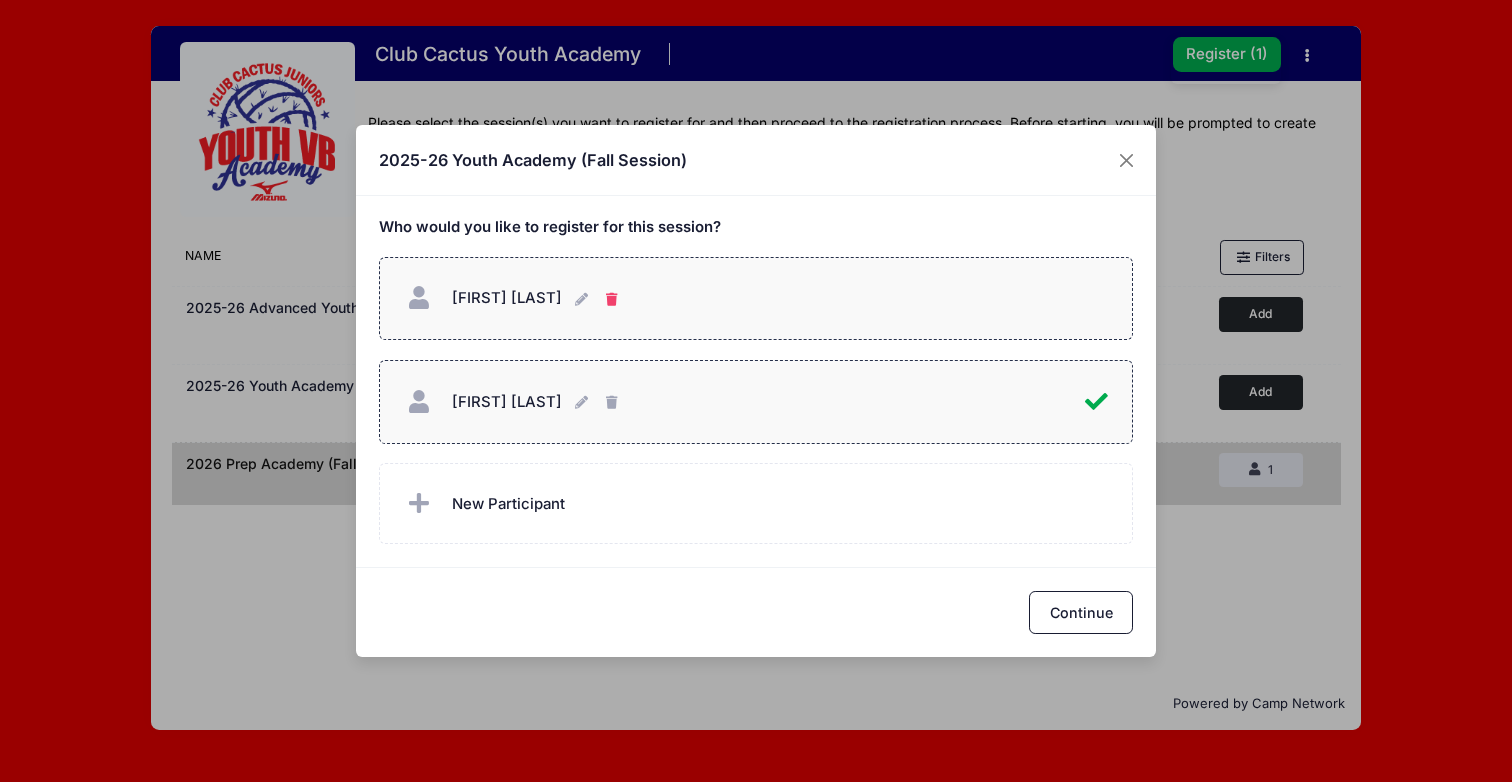 click at bounding box center (614, 300) 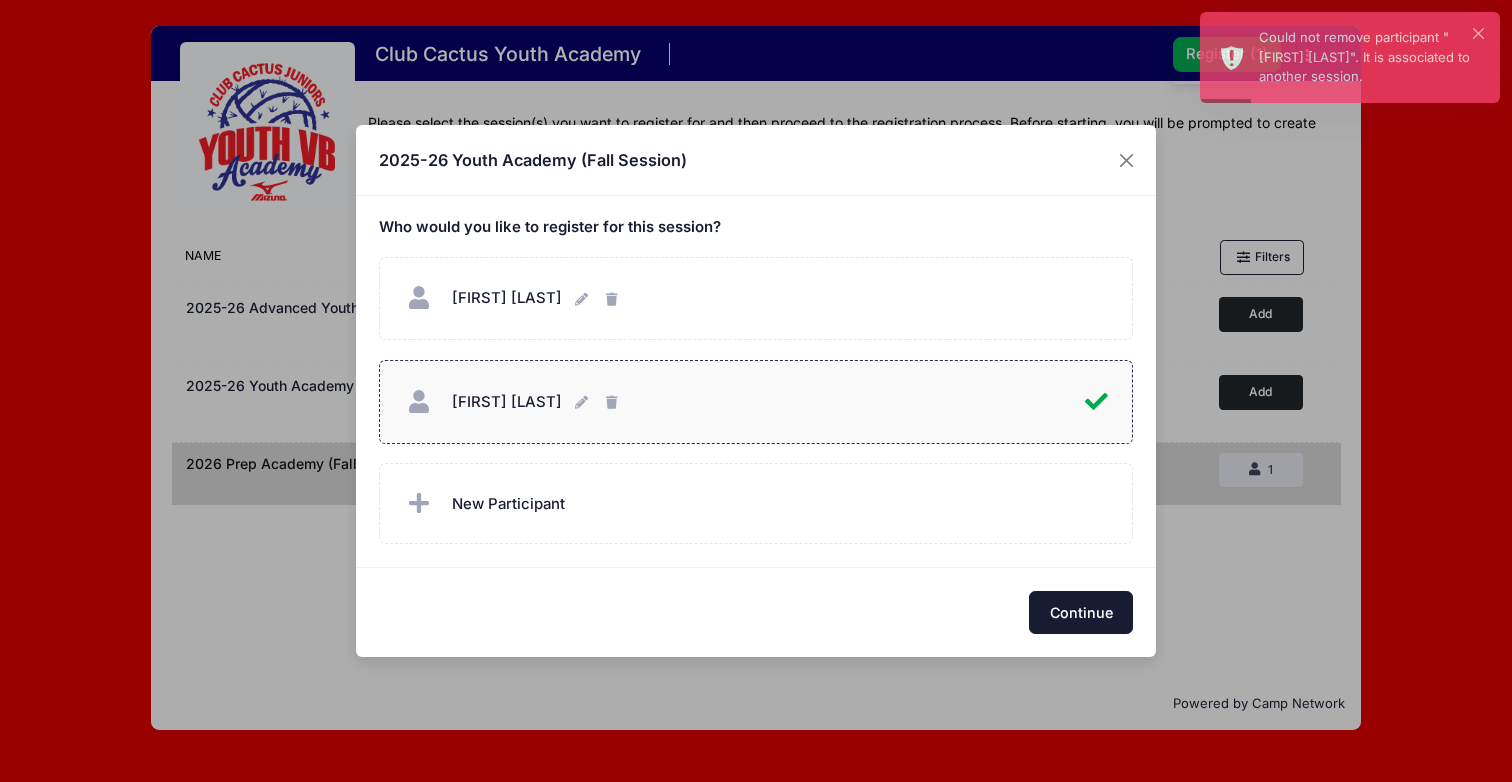 click on "Continue" at bounding box center [1081, 612] 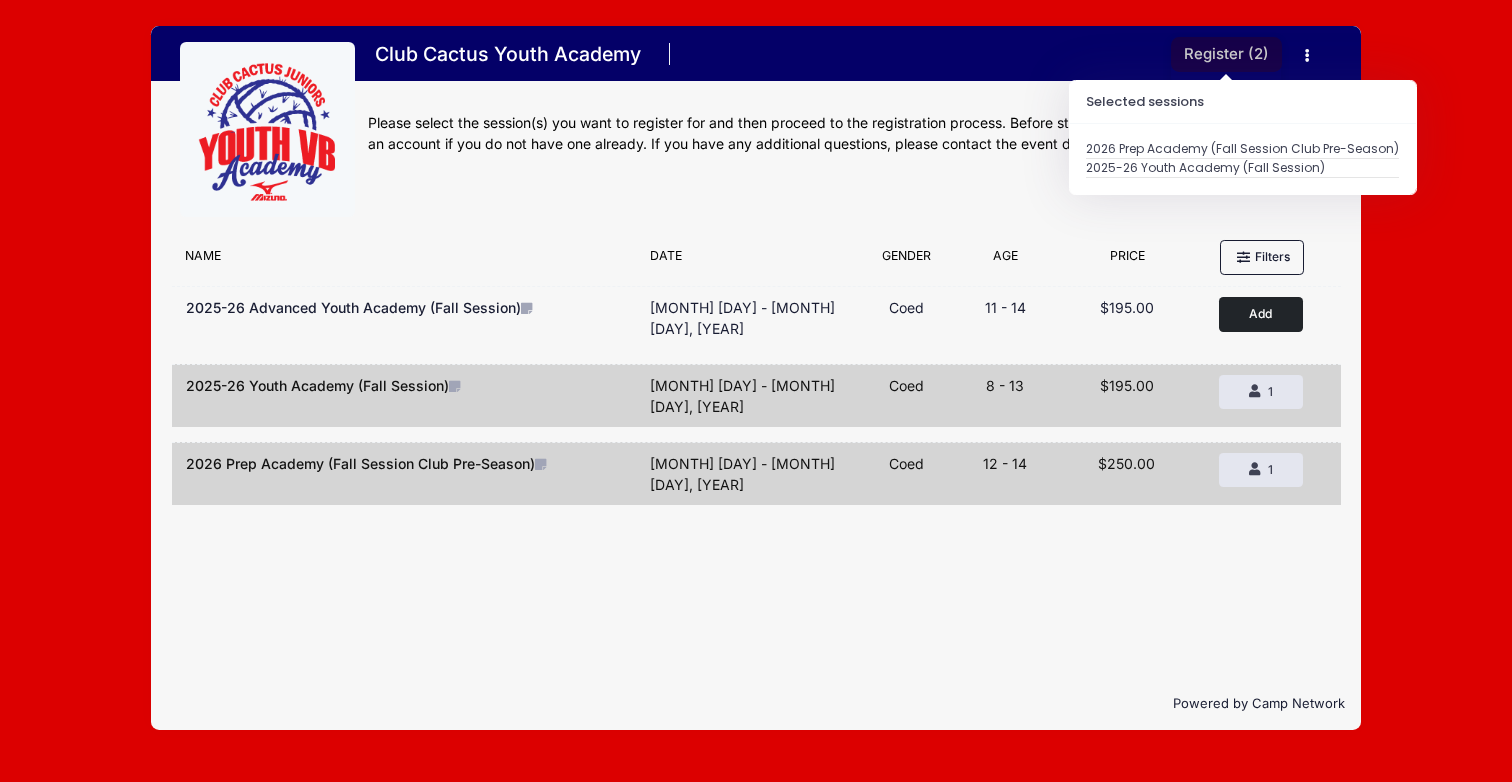 click on "Register ( 2 )" at bounding box center [1226, 54] 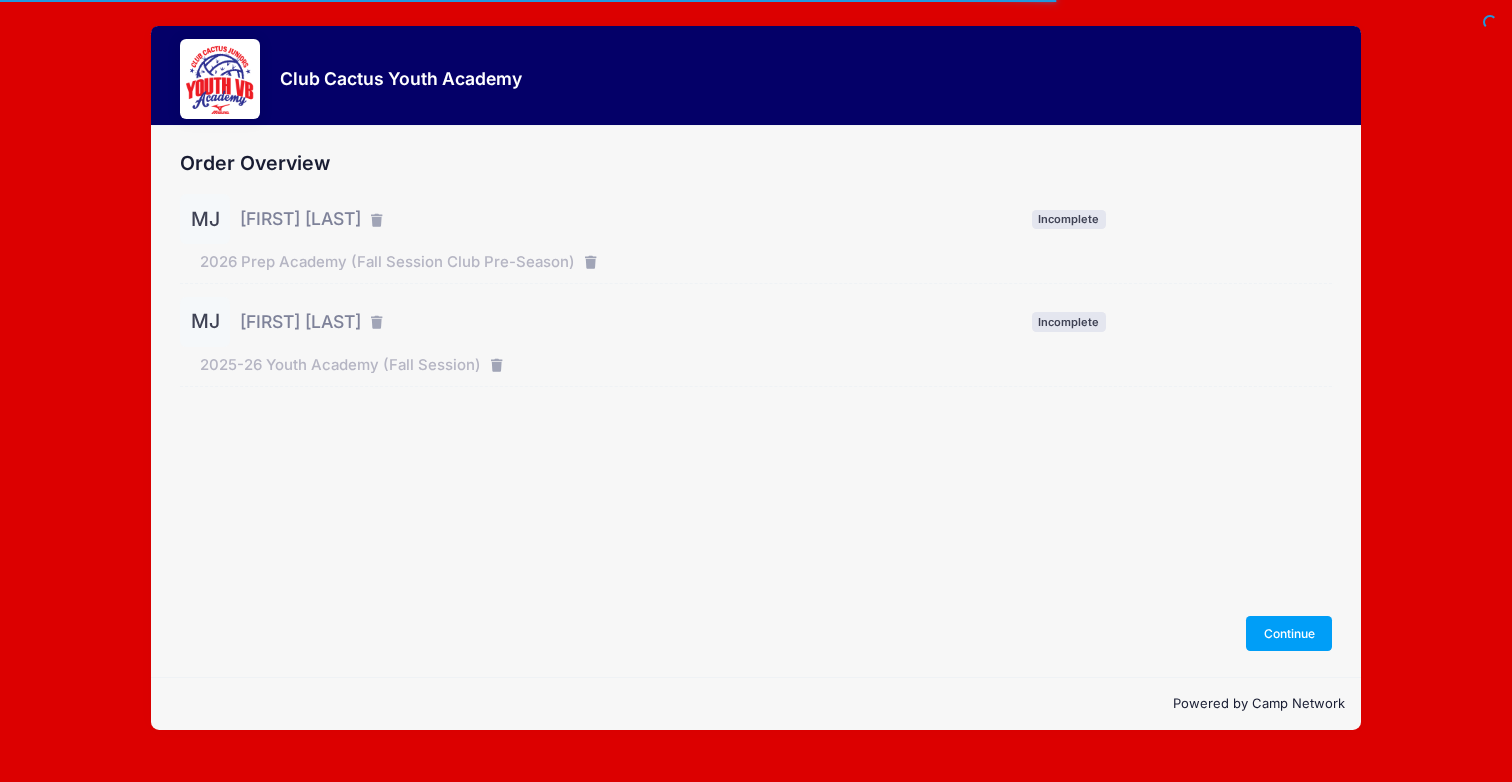 scroll, scrollTop: 0, scrollLeft: 0, axis: both 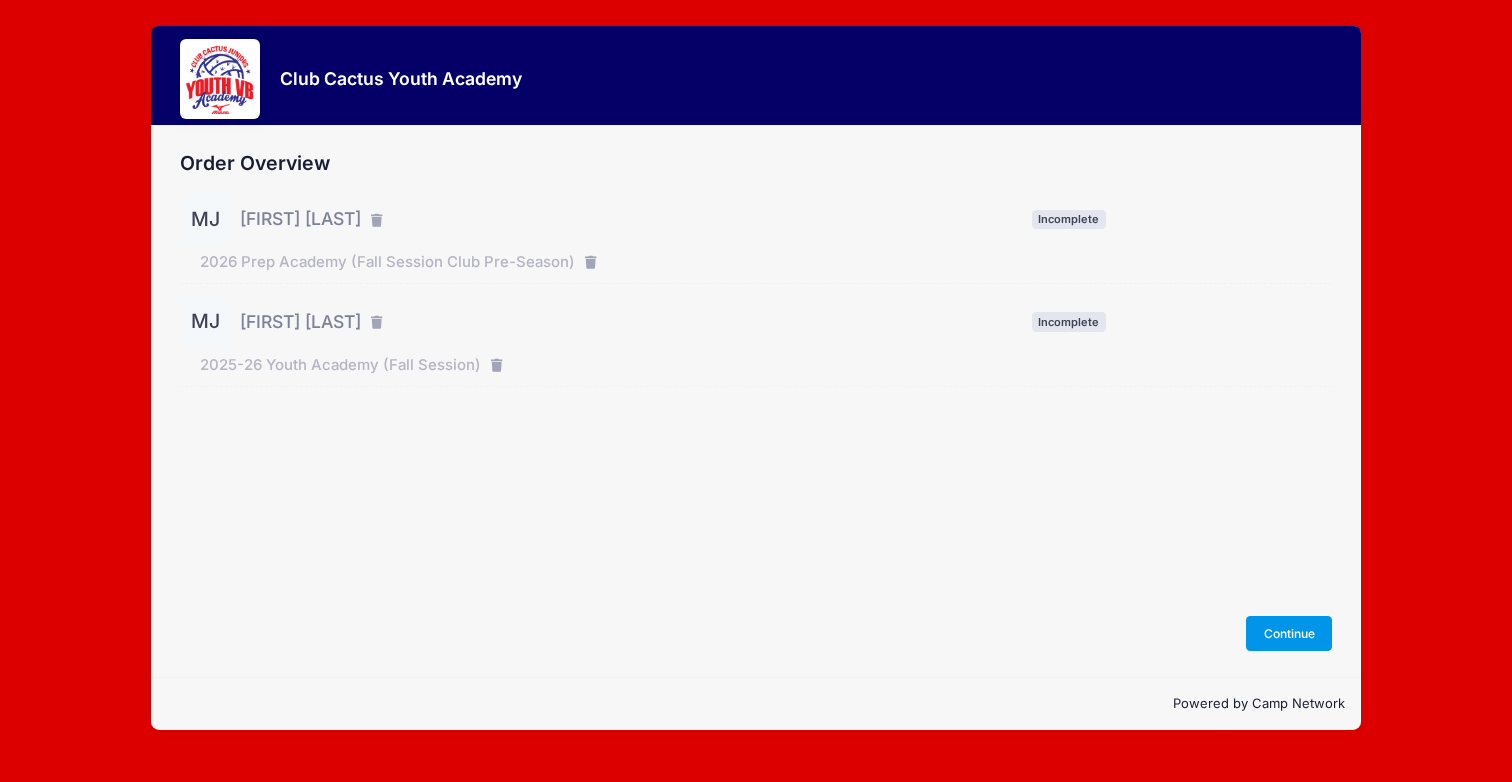 click on "Continue" at bounding box center [1289, 633] 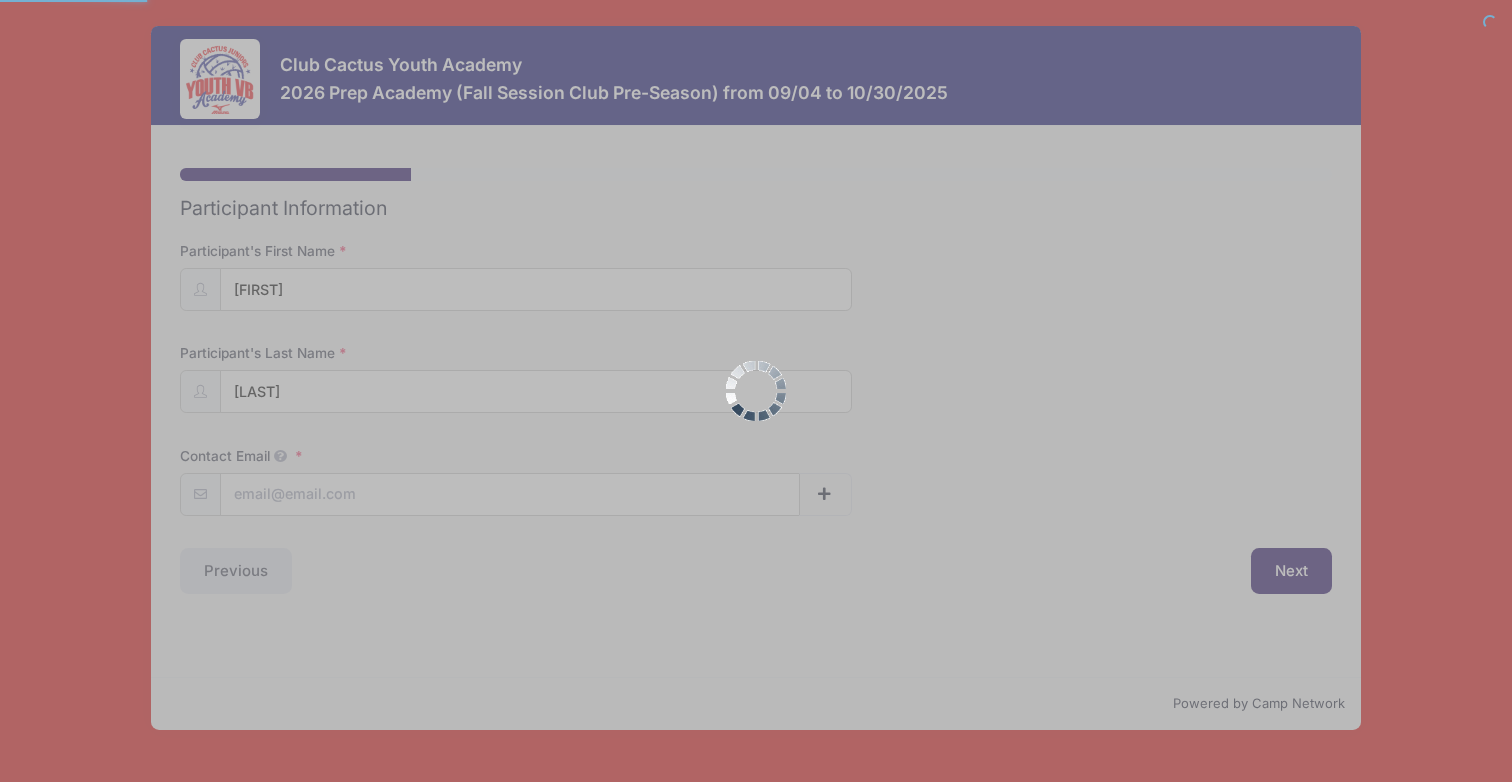 scroll, scrollTop: 0, scrollLeft: 0, axis: both 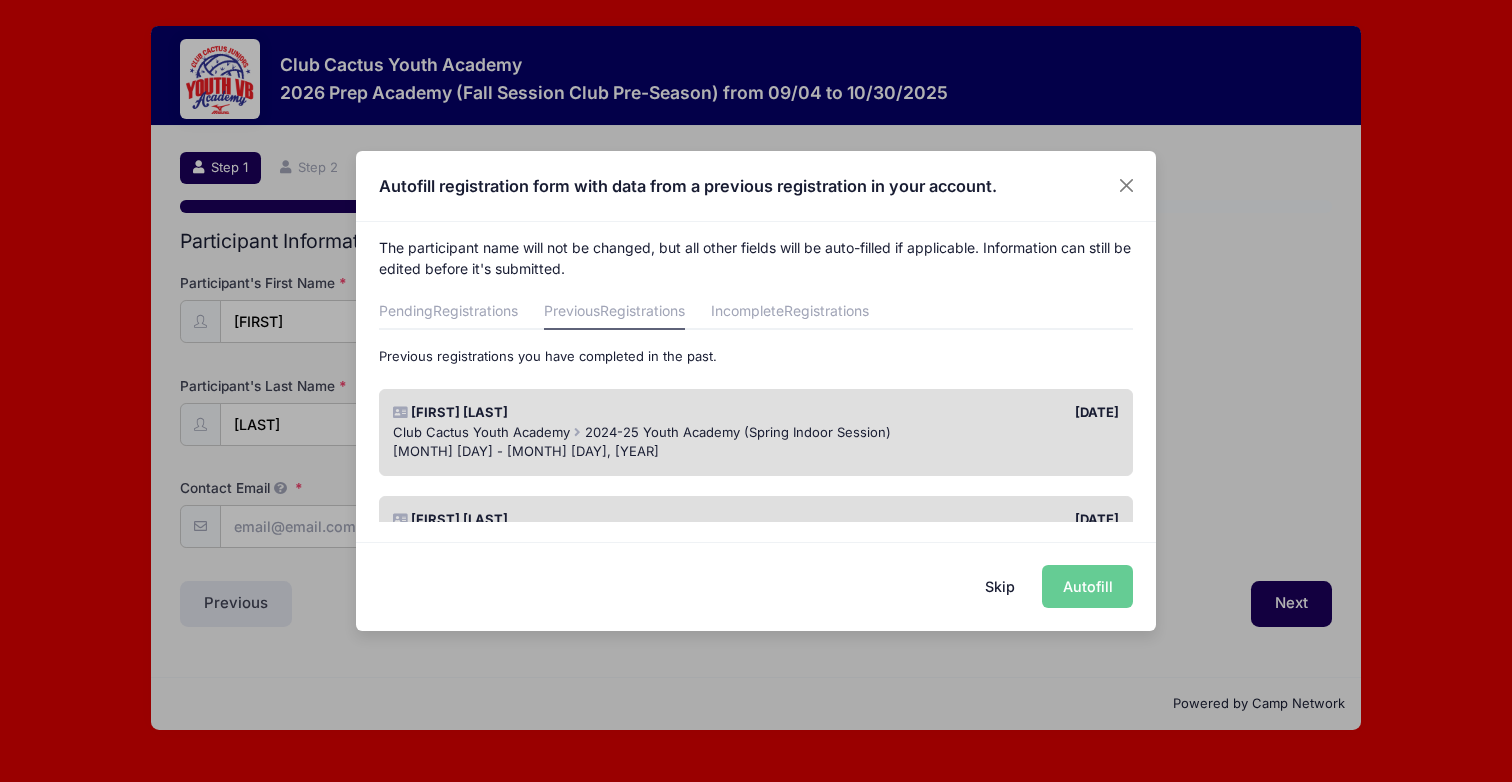 click on "Club Cactus Youth Academy
2024-25 Youth Academy (Spring Indoor Session)" at bounding box center (756, 433) 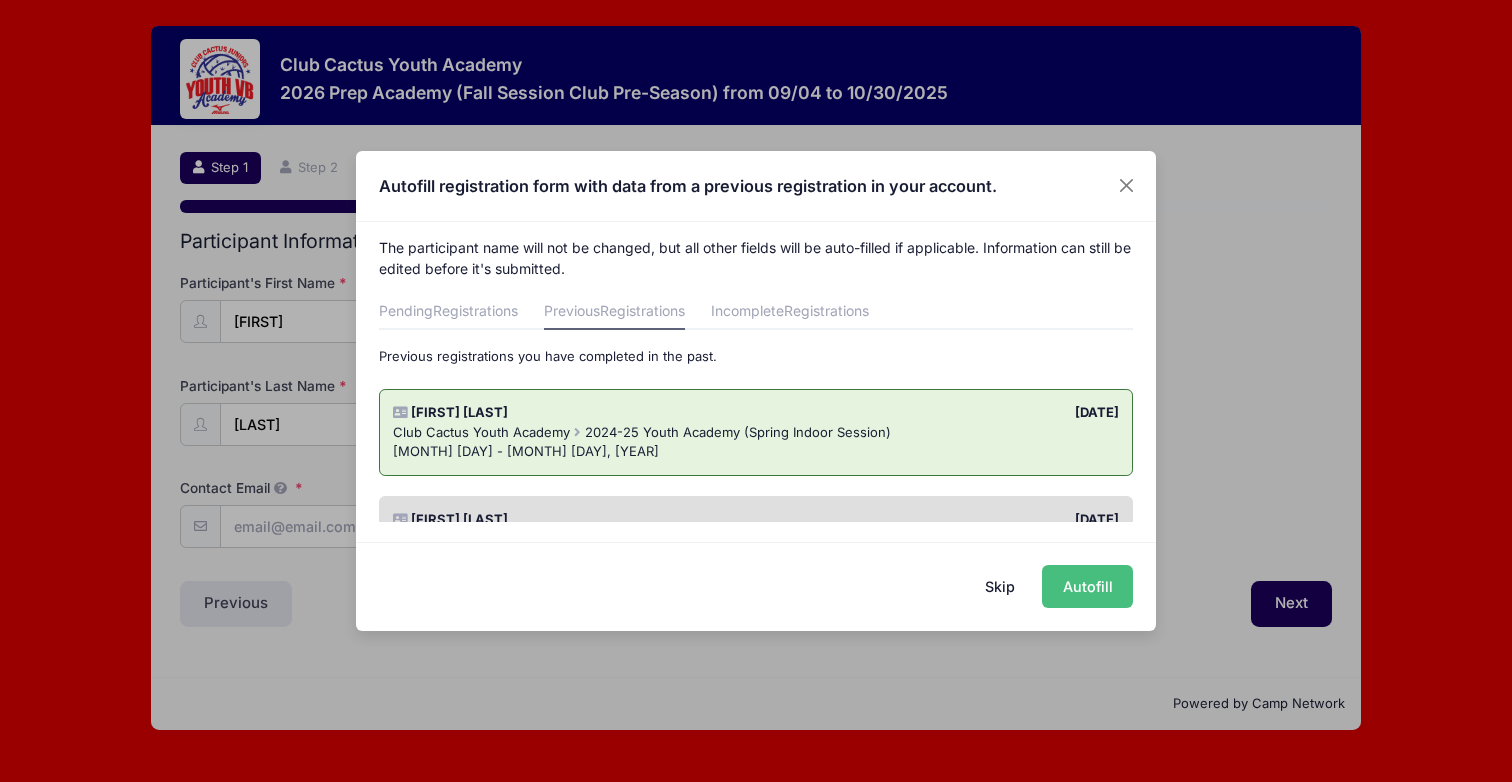 click on "Autofill" at bounding box center (1087, 586) 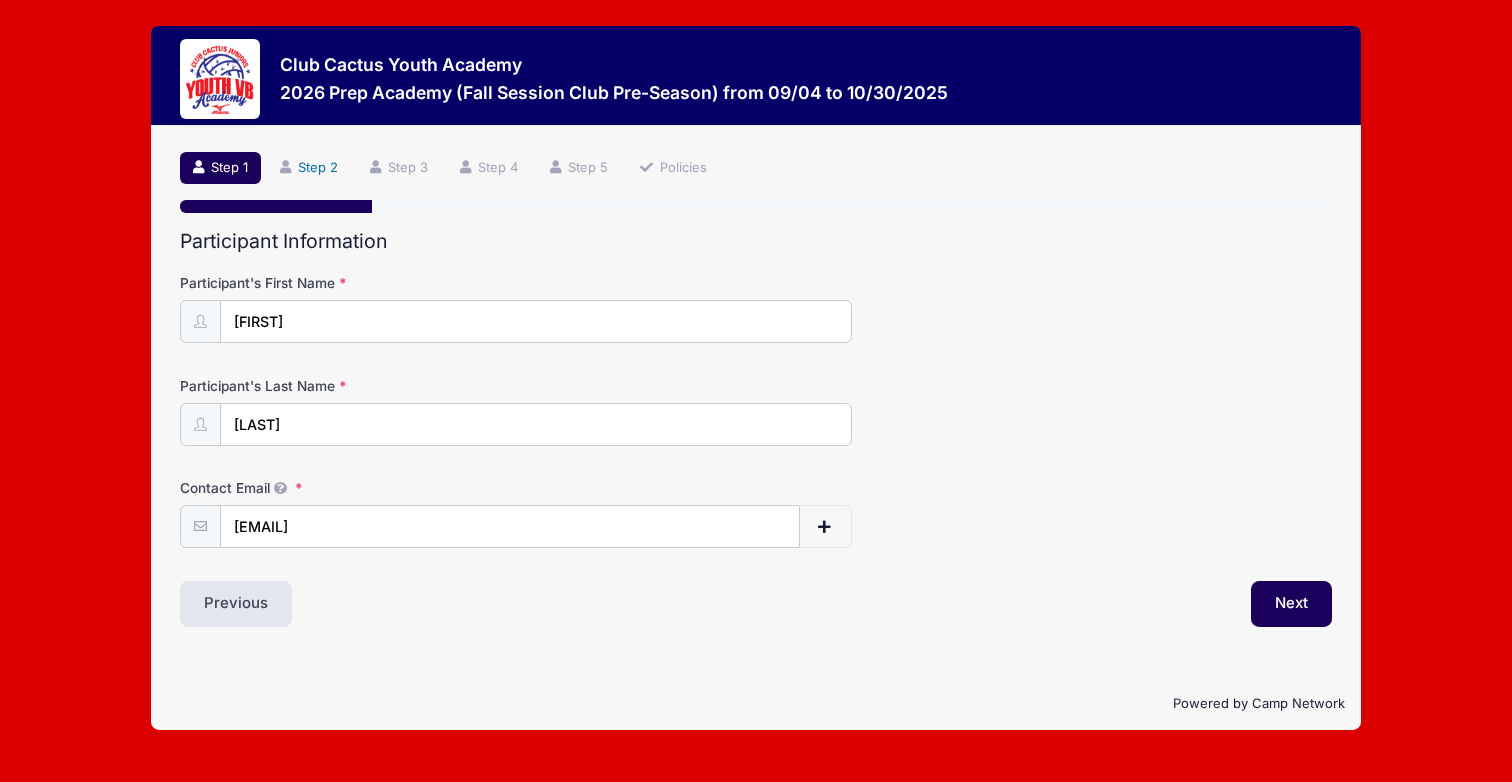 click on "Step 2" at bounding box center (309, 168) 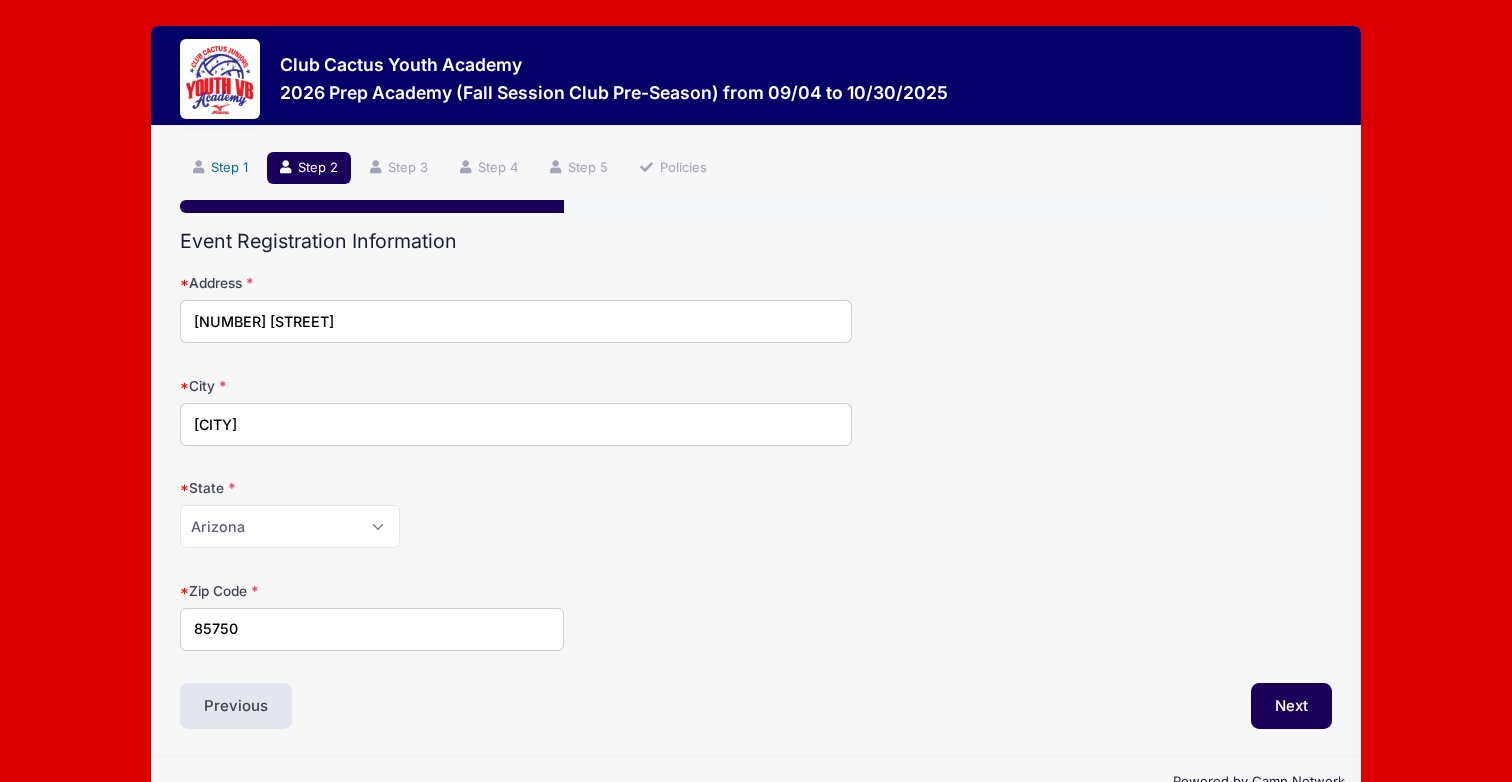 click on "Step 1" at bounding box center (220, 168) 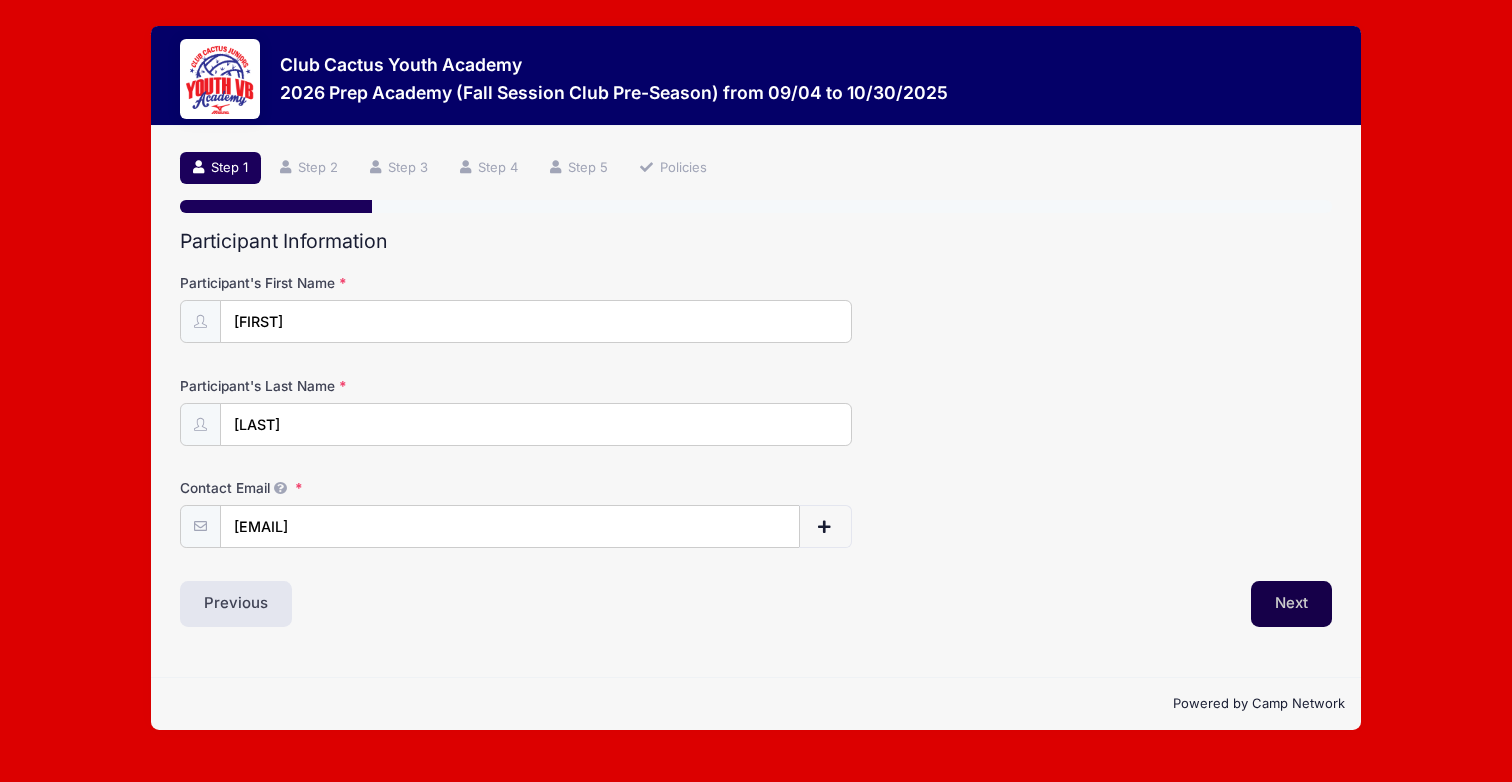 click on "Next" at bounding box center [1291, 604] 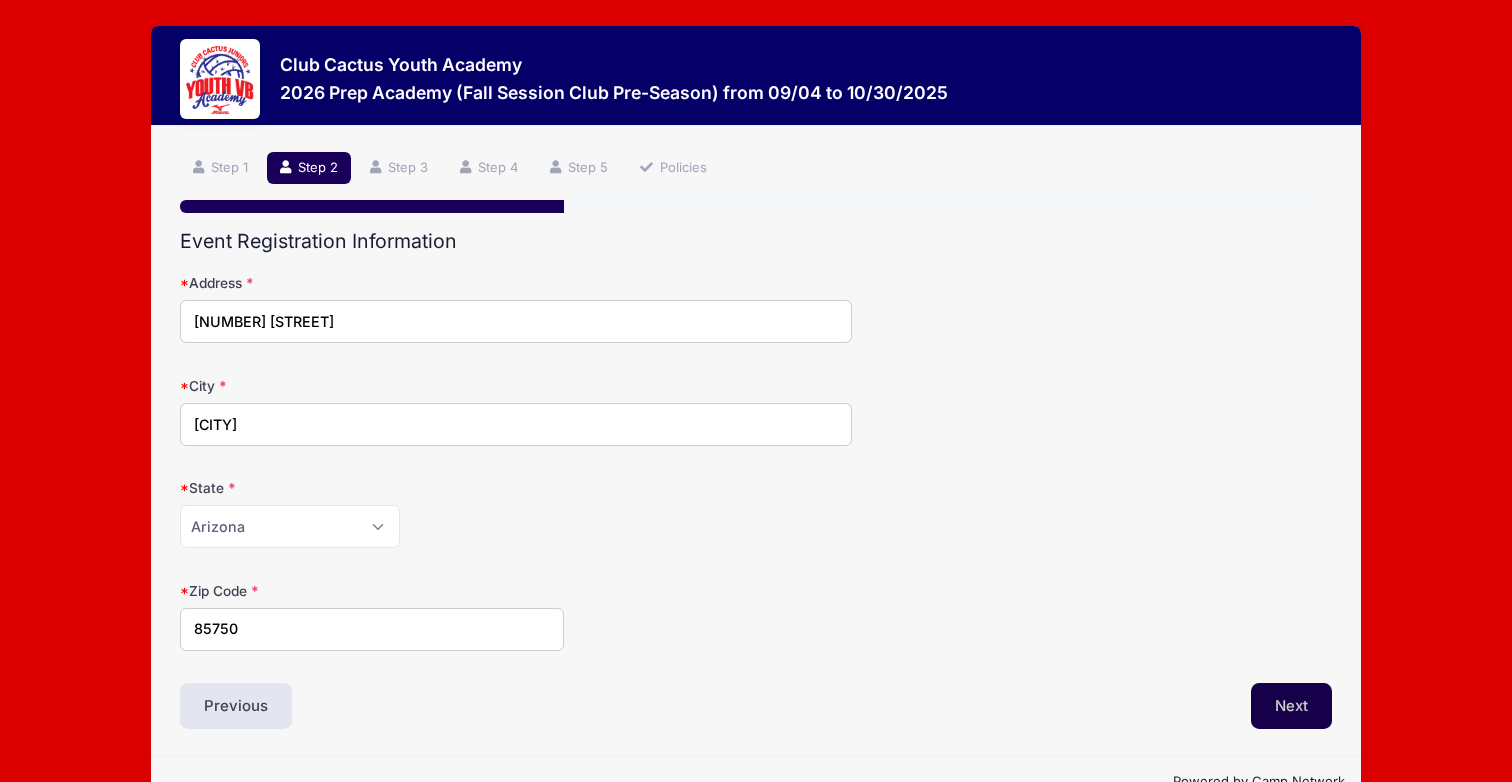click on "Next" at bounding box center [1291, 706] 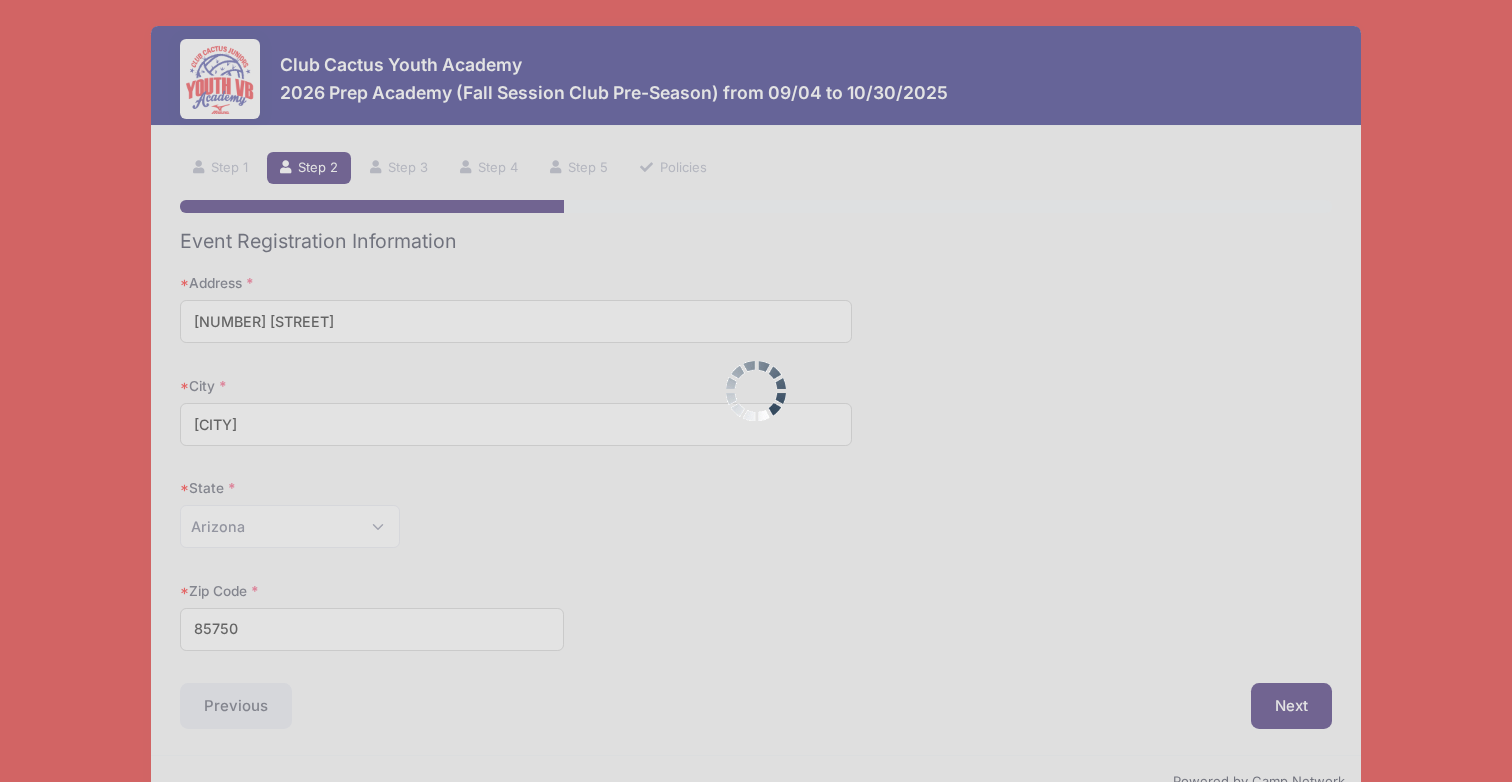 scroll, scrollTop: 0, scrollLeft: 0, axis: both 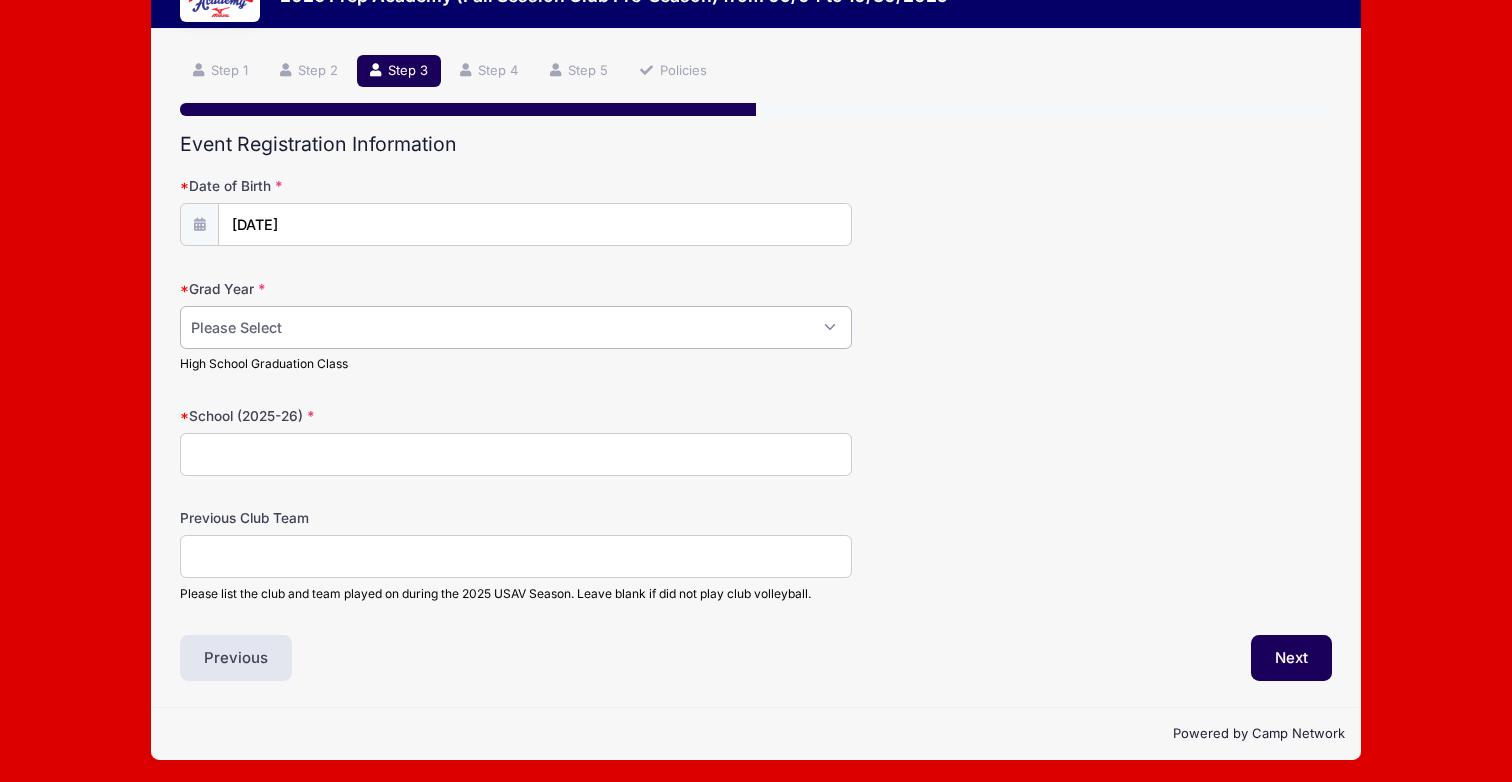 select on "2033" 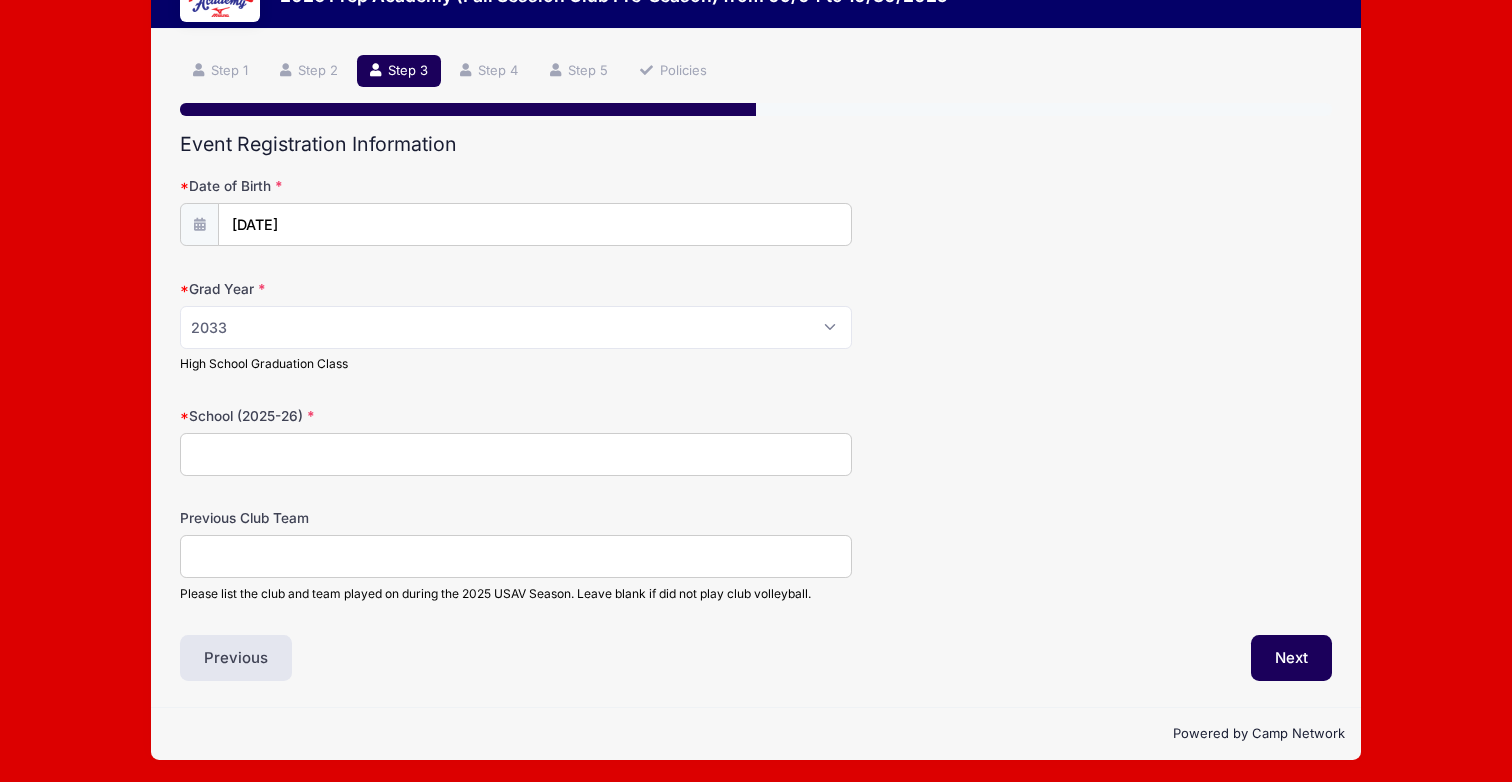 click on "School (2025-26)" at bounding box center [516, 454] 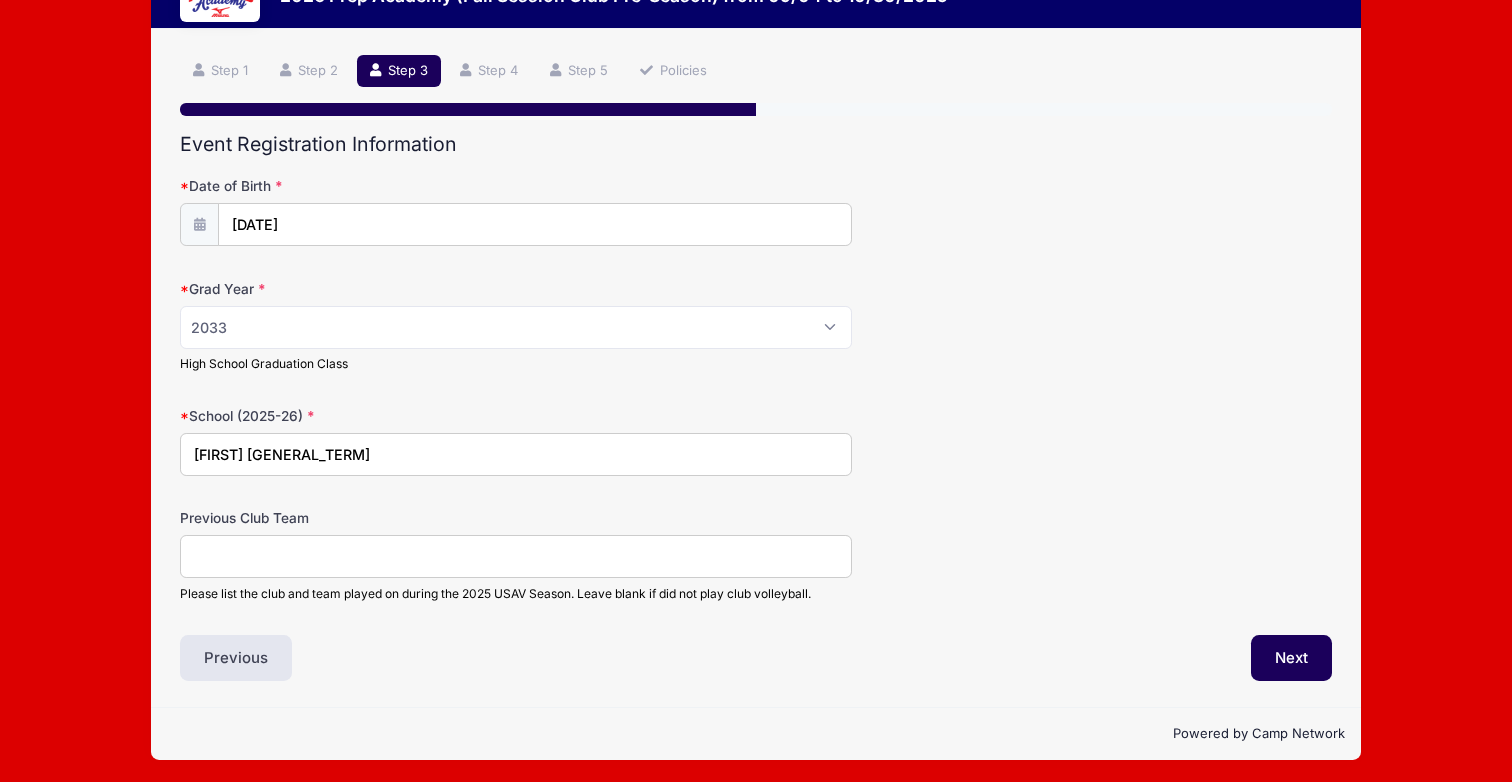 type on "Gregory School" 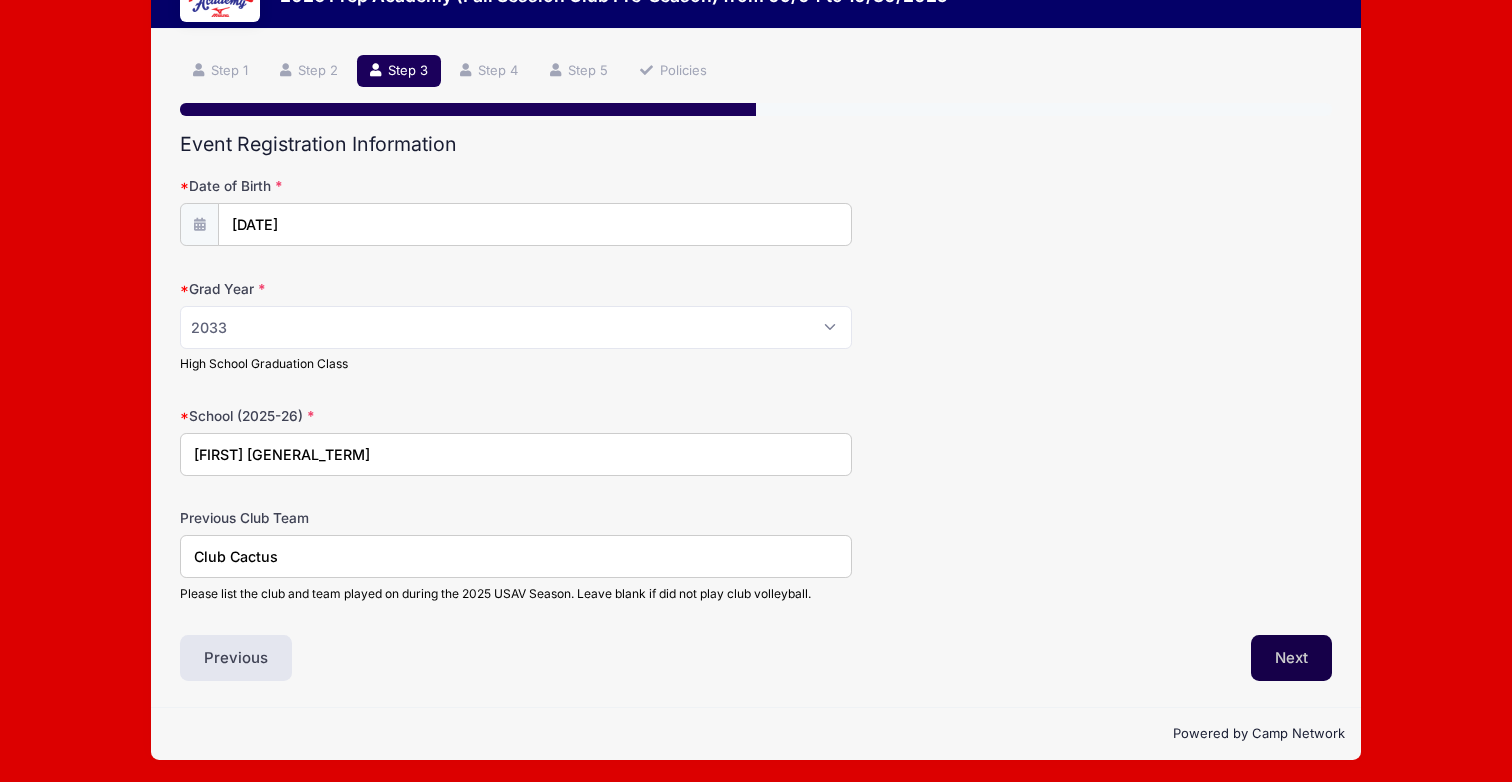 type on "Club Cactus" 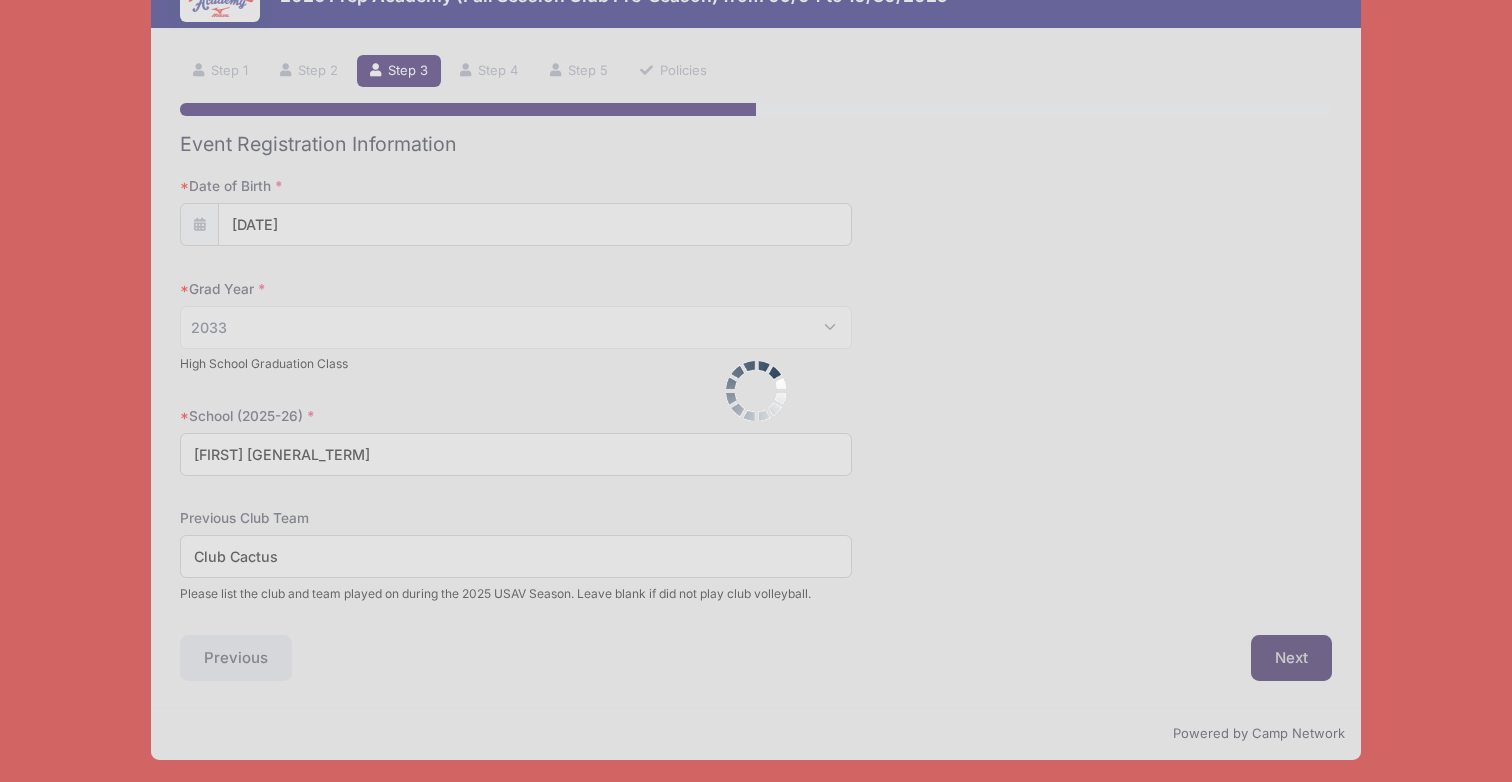 scroll, scrollTop: 0, scrollLeft: 0, axis: both 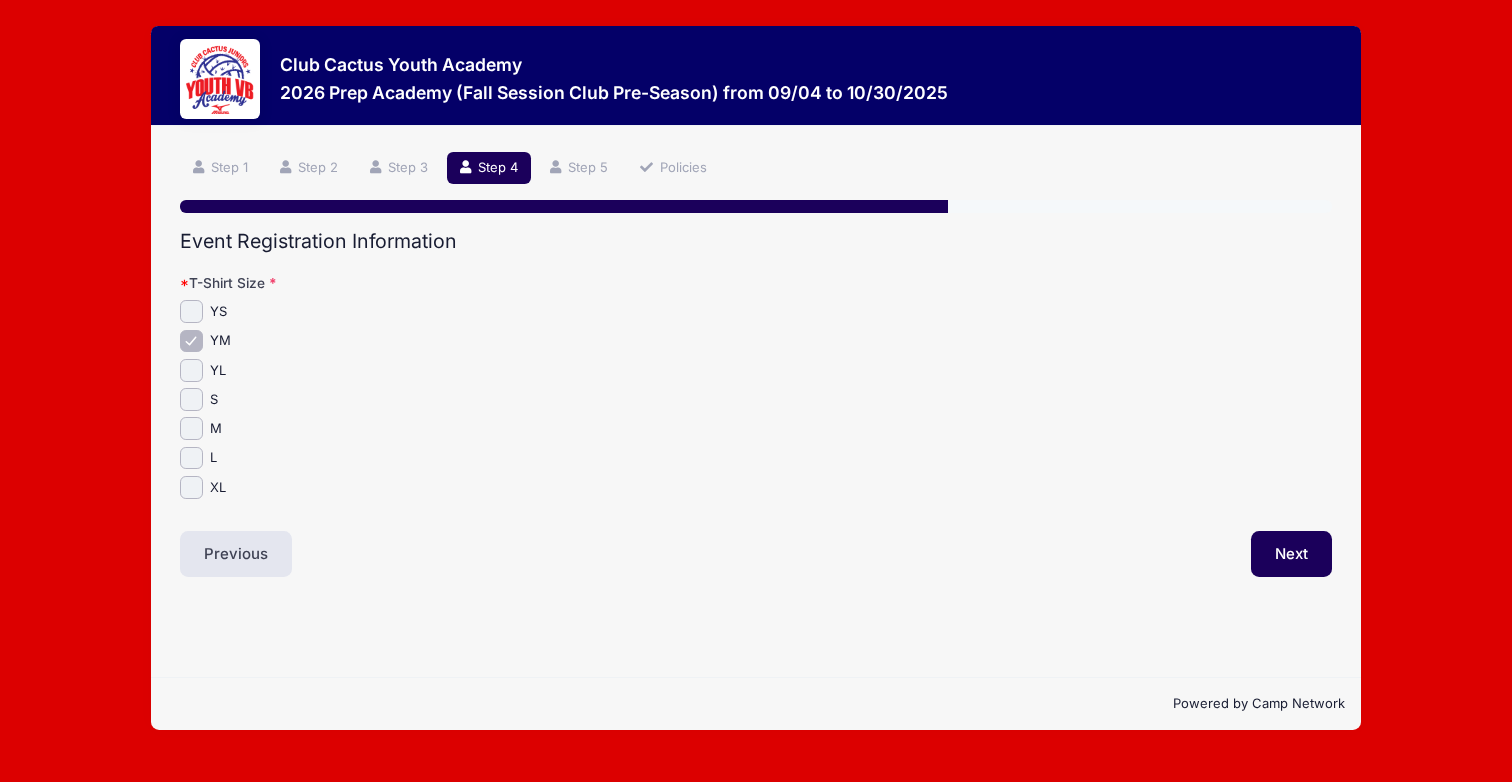 click on "S" at bounding box center [191, 399] 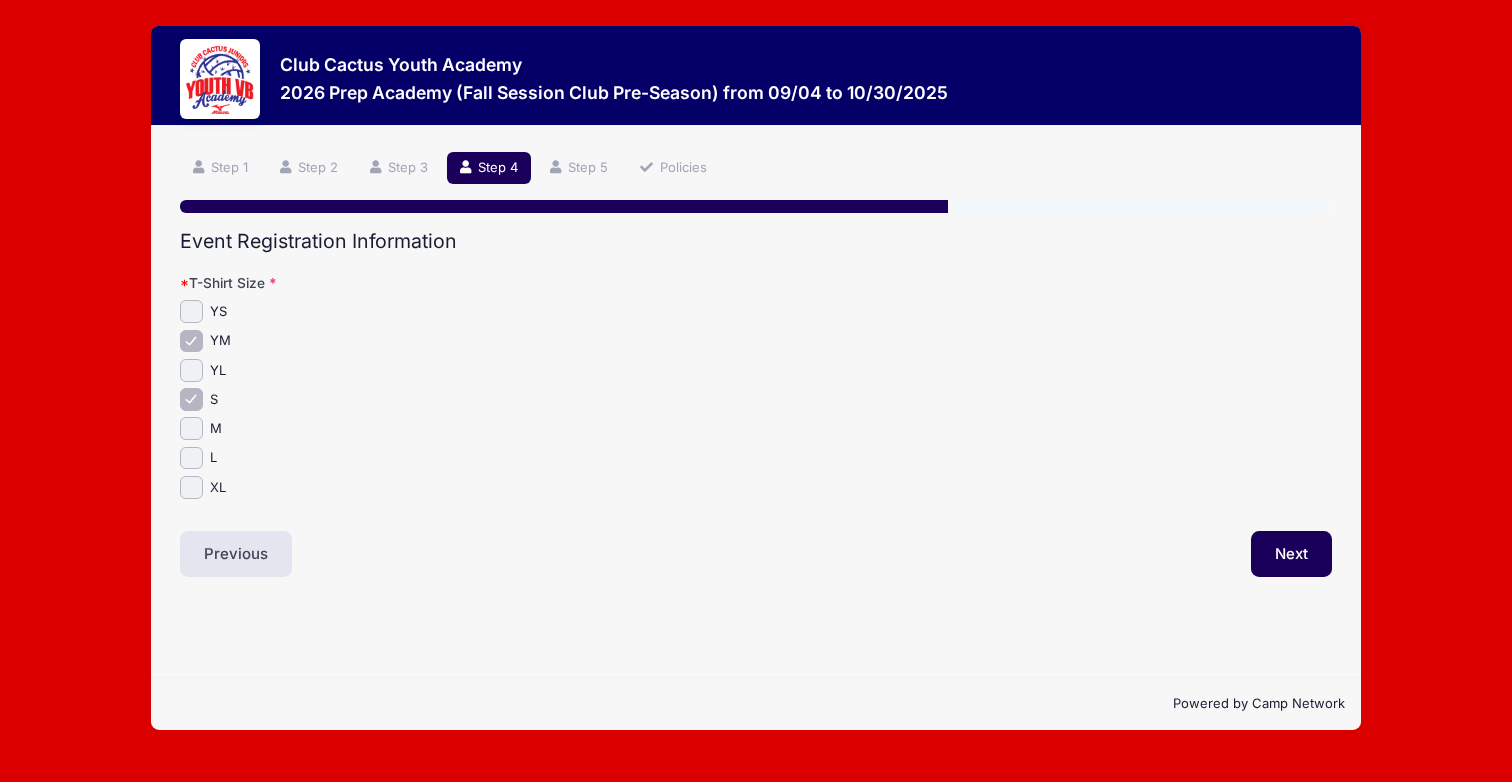 click on "YM" at bounding box center [191, 341] 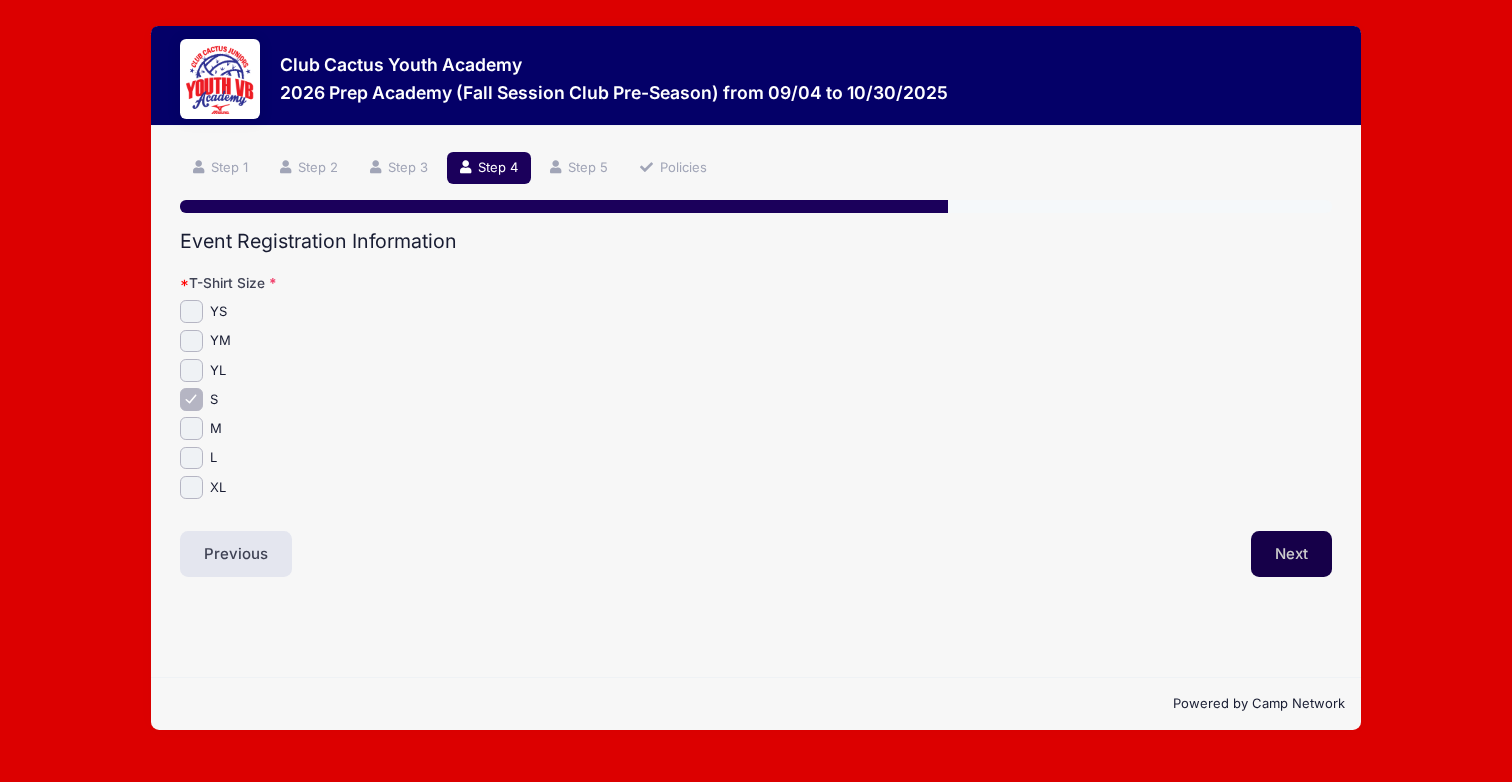 click on "Next" at bounding box center [1291, 554] 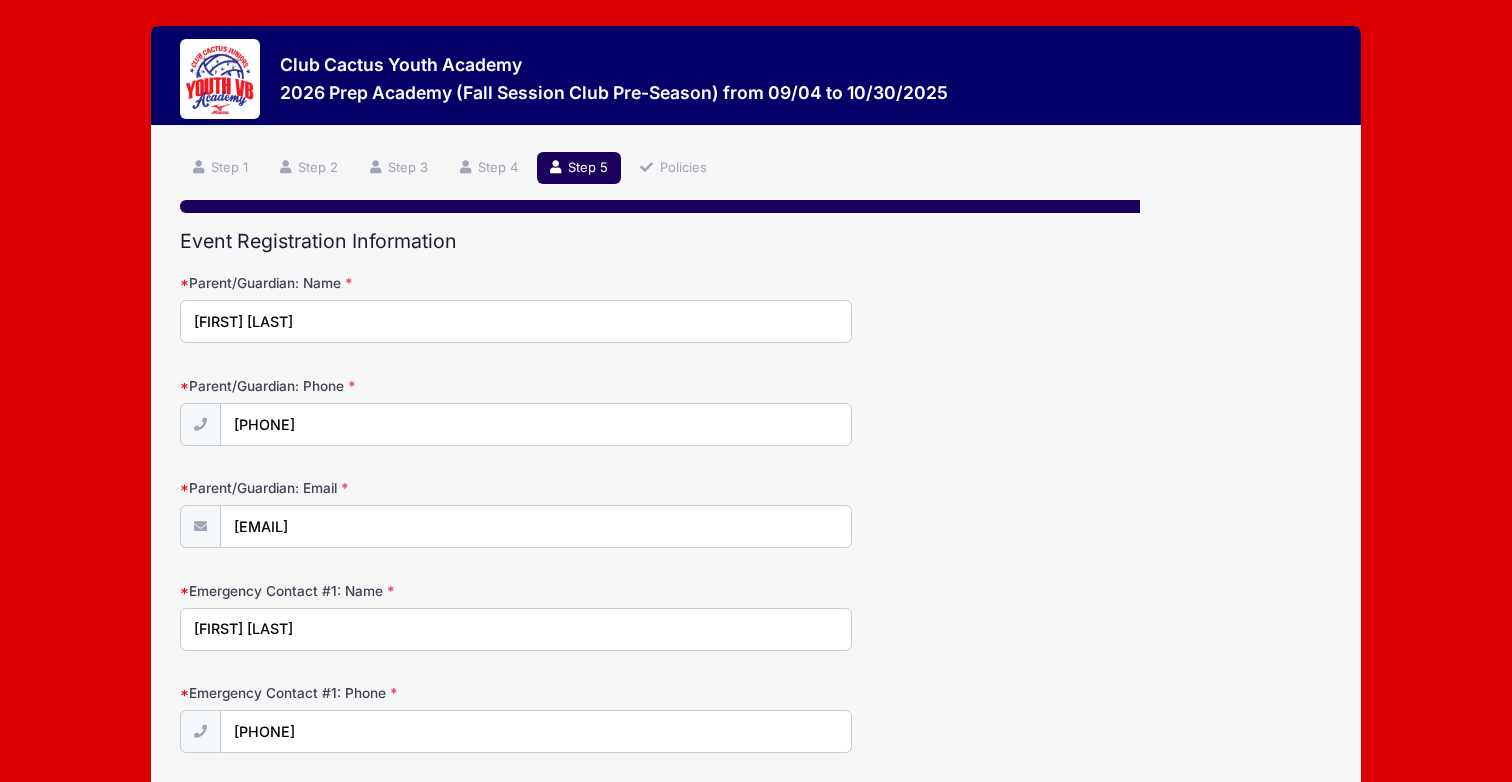 scroll, scrollTop: 0, scrollLeft: 0, axis: both 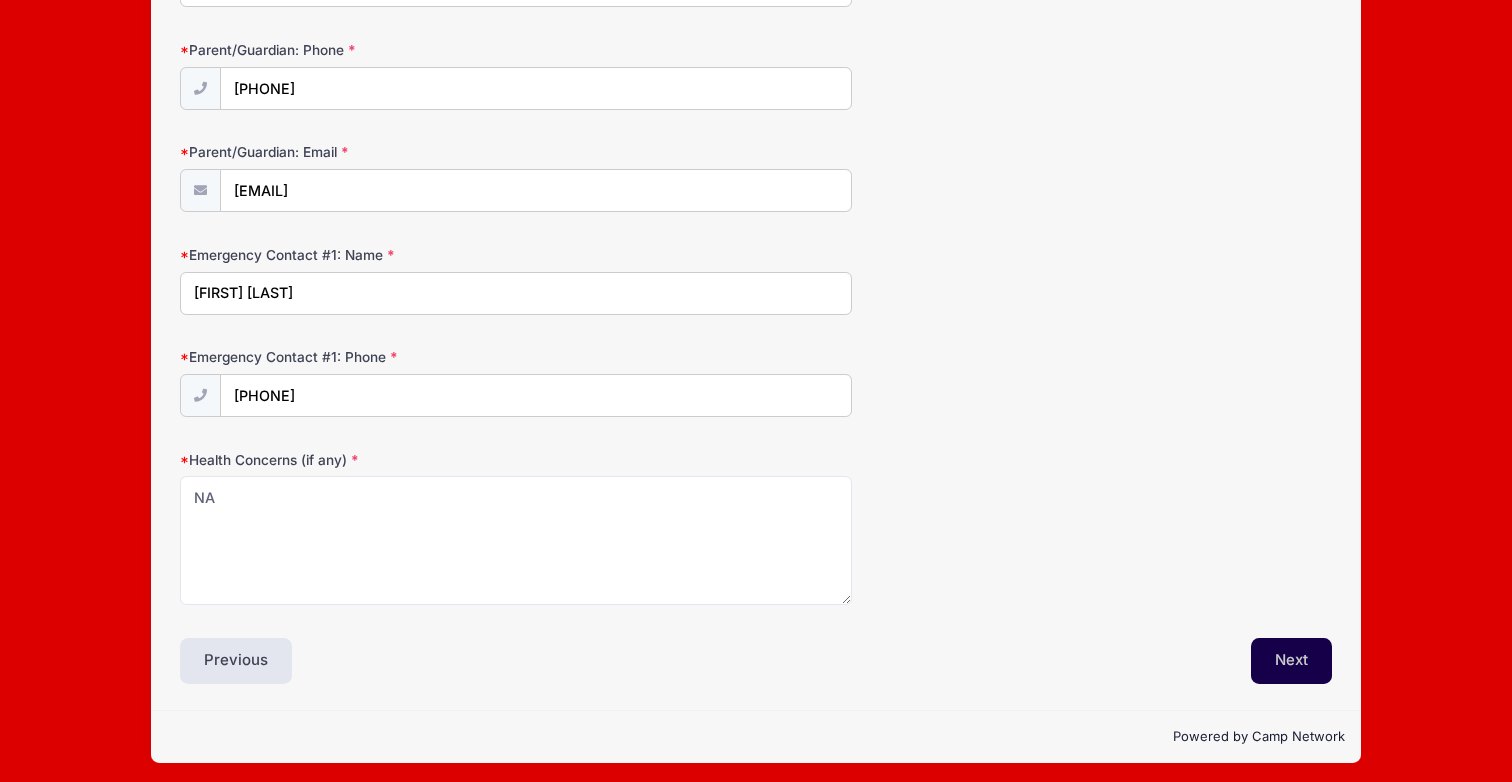 click on "Next" at bounding box center (1291, 661) 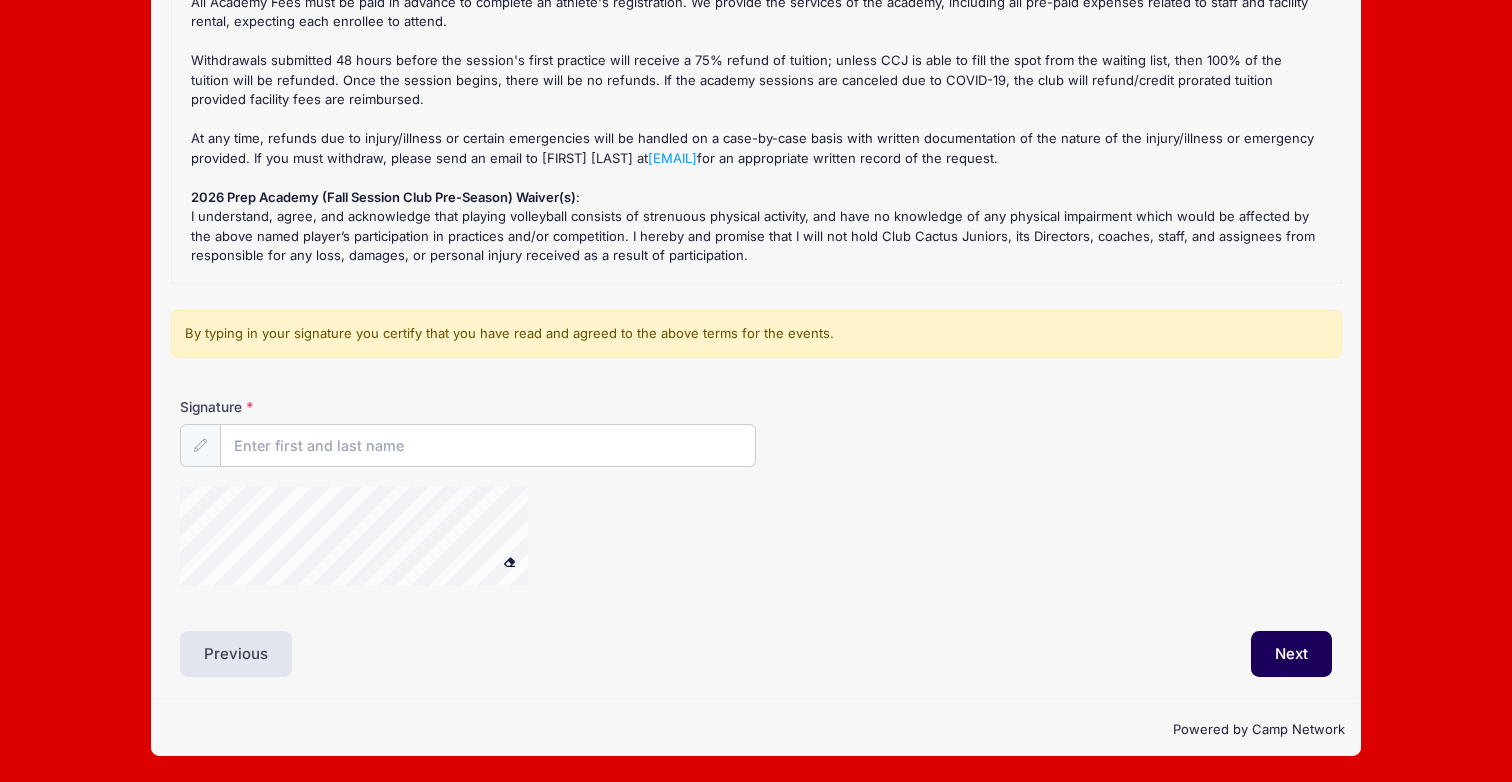scroll, scrollTop: 0, scrollLeft: 0, axis: both 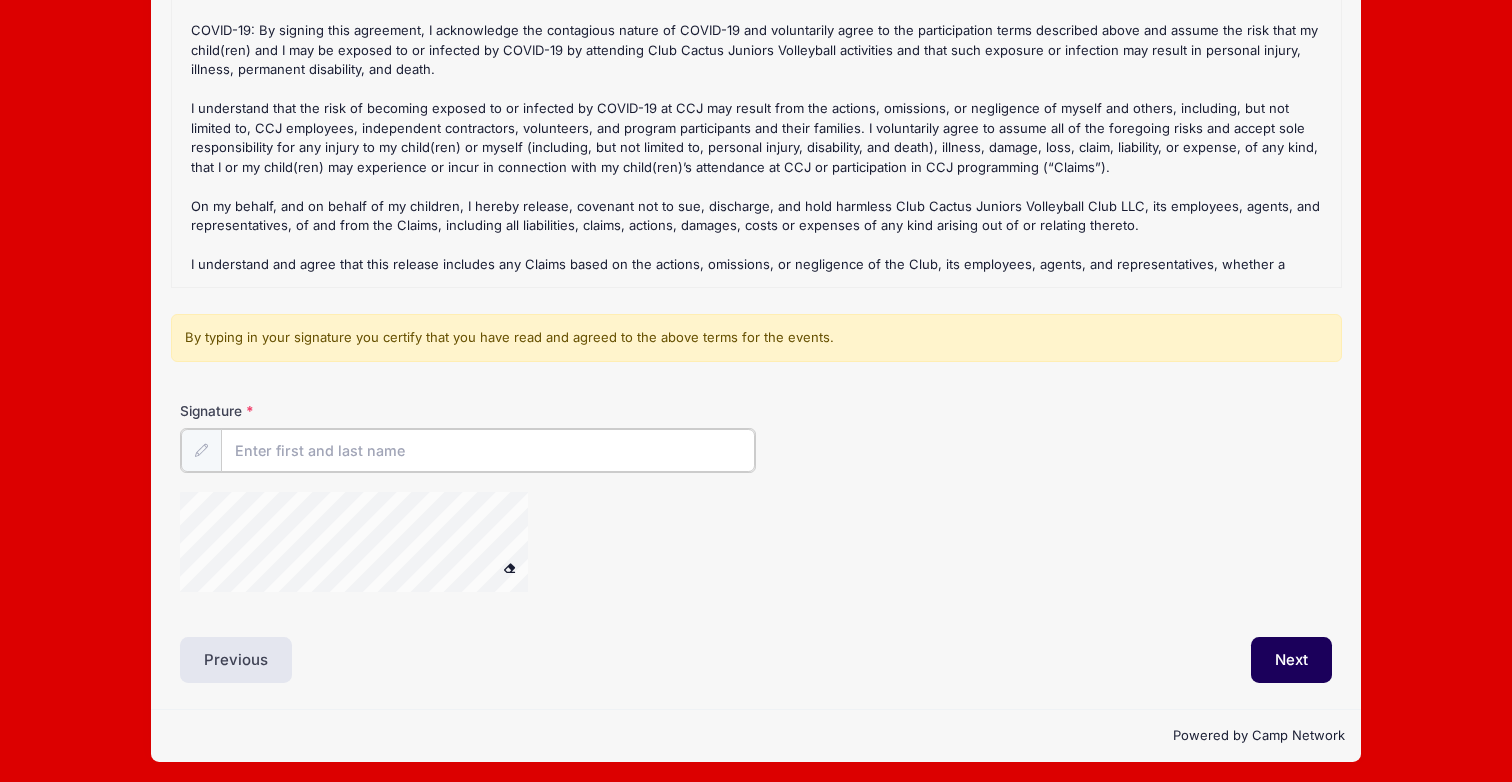 click on "Signature" at bounding box center (488, 450) 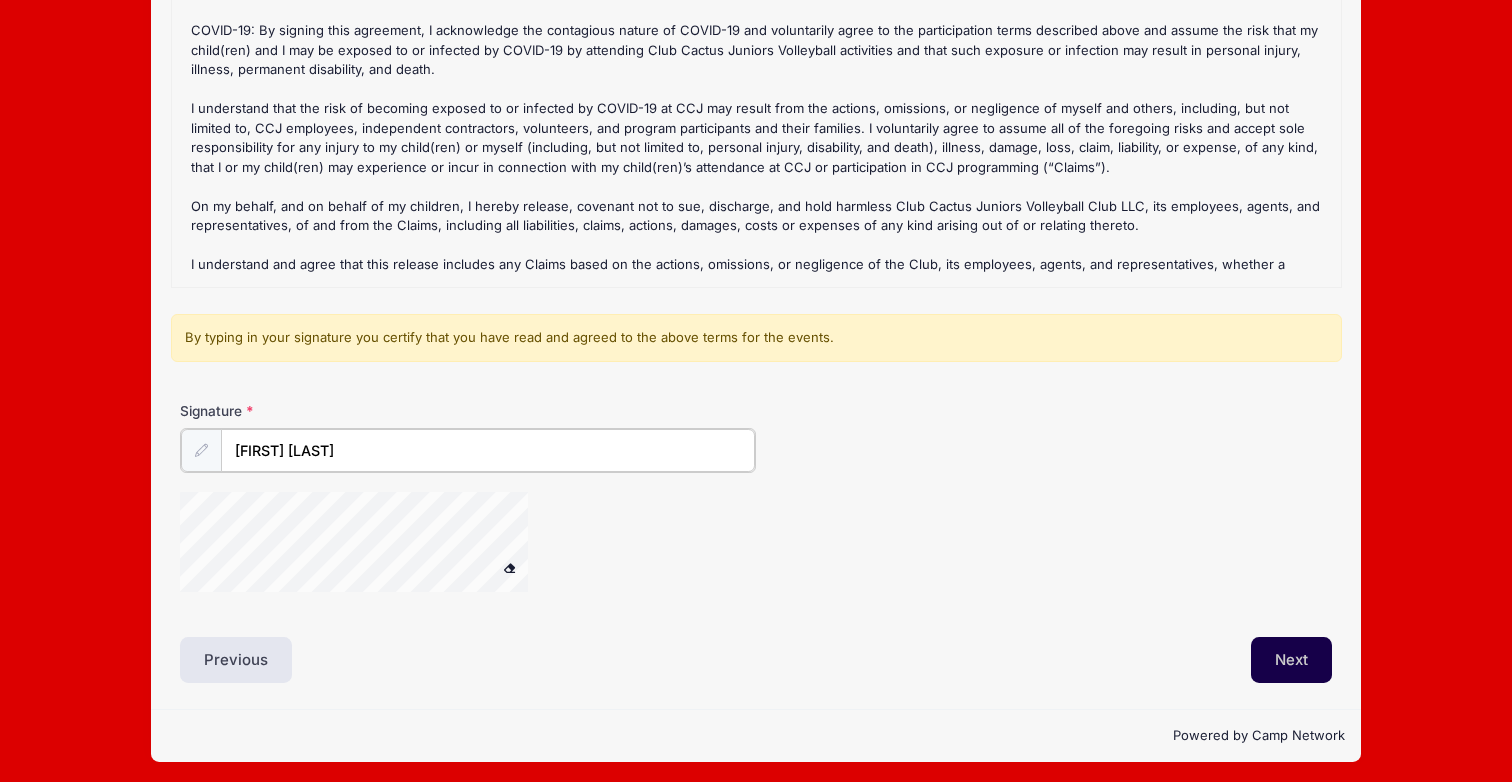 type on "Caroline Janjic" 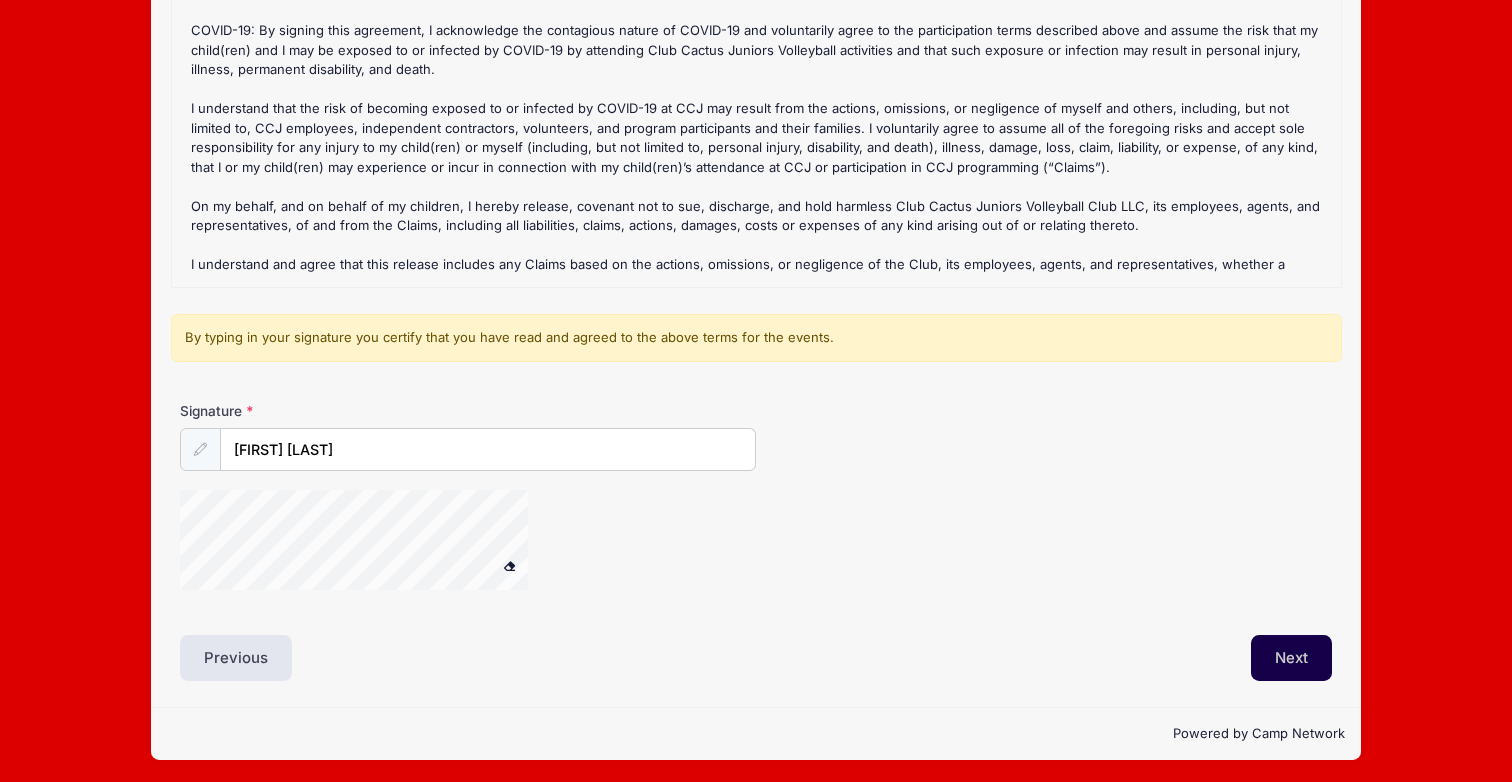 click on "Next" at bounding box center (1291, 658) 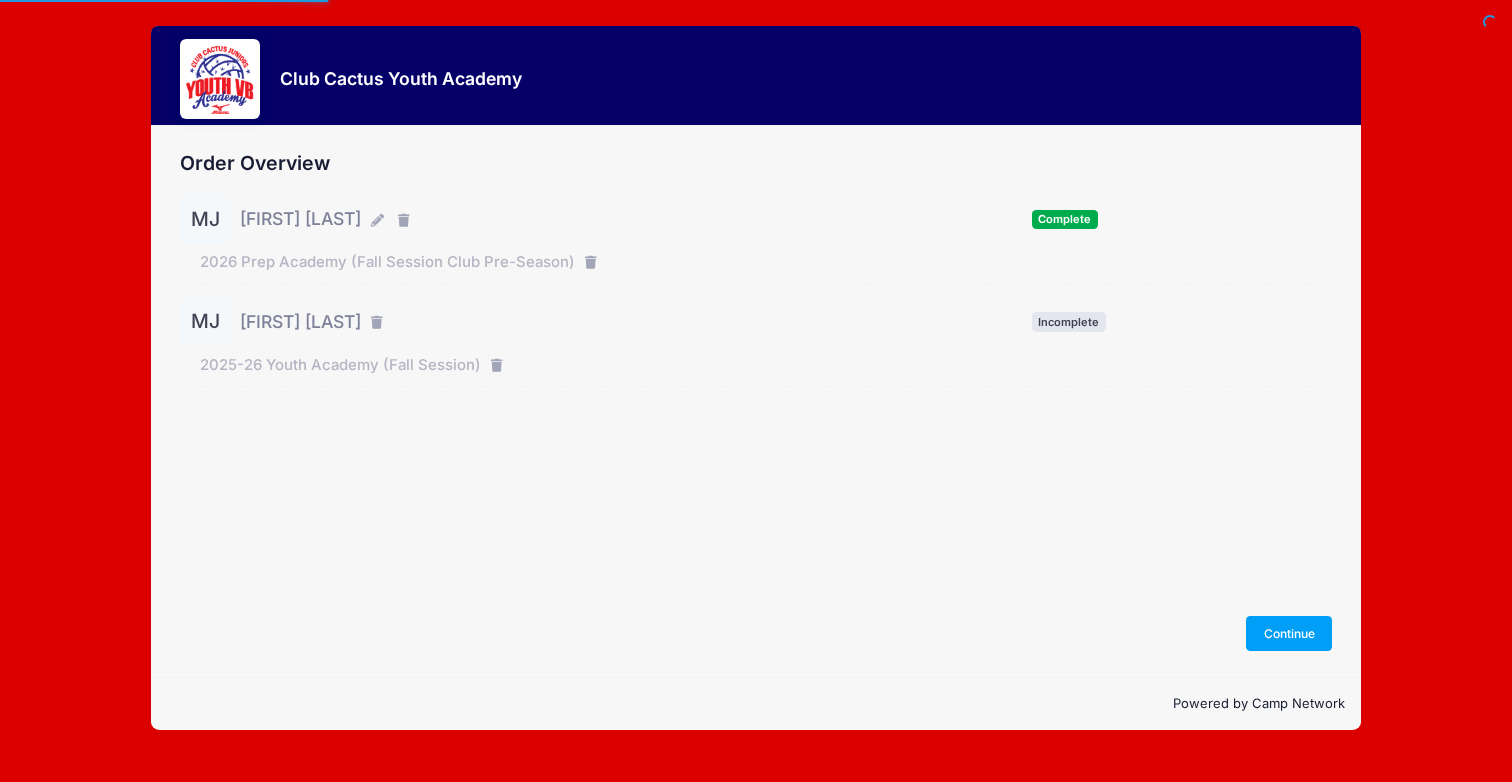scroll, scrollTop: 0, scrollLeft: 0, axis: both 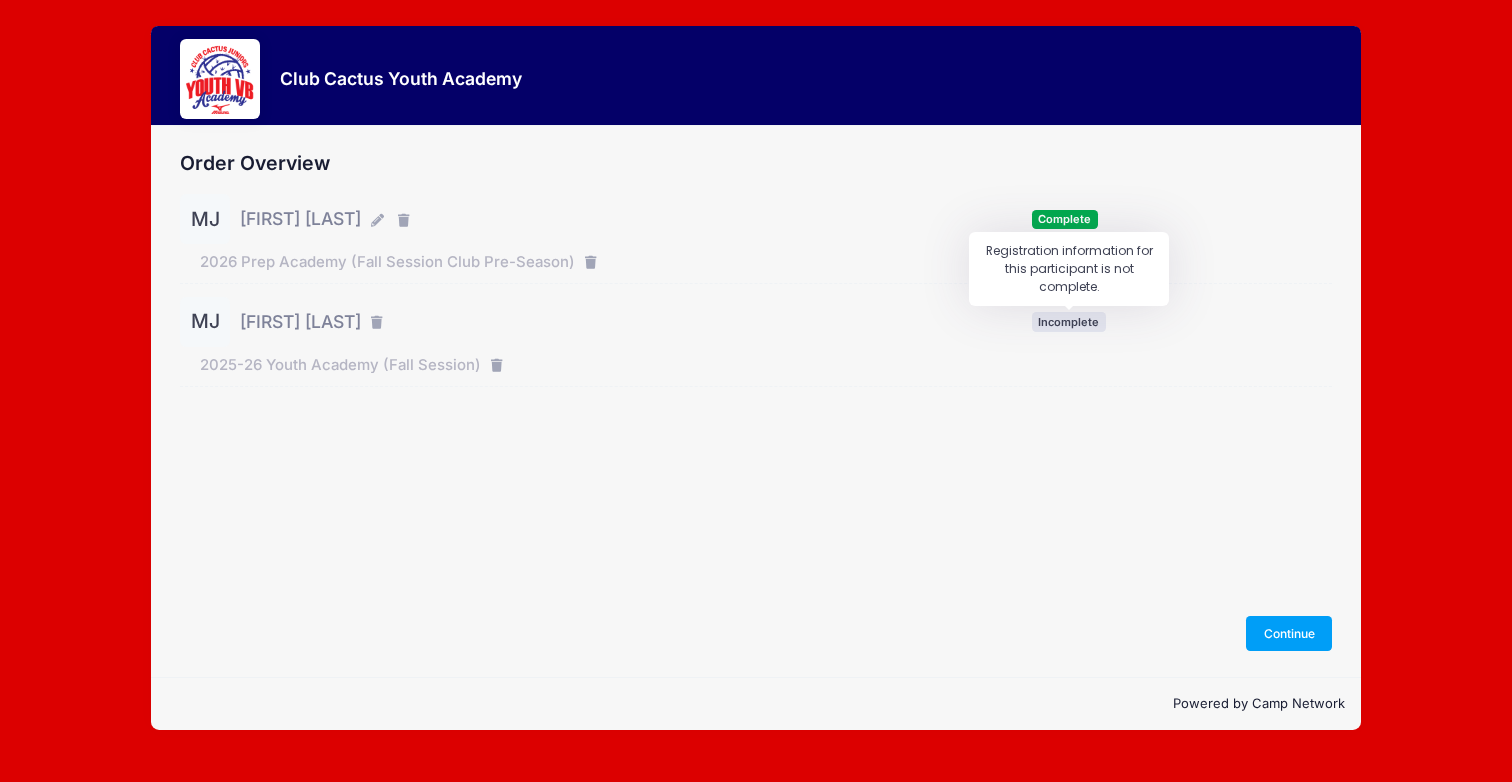 click on "Incomplete" at bounding box center (1069, 321) 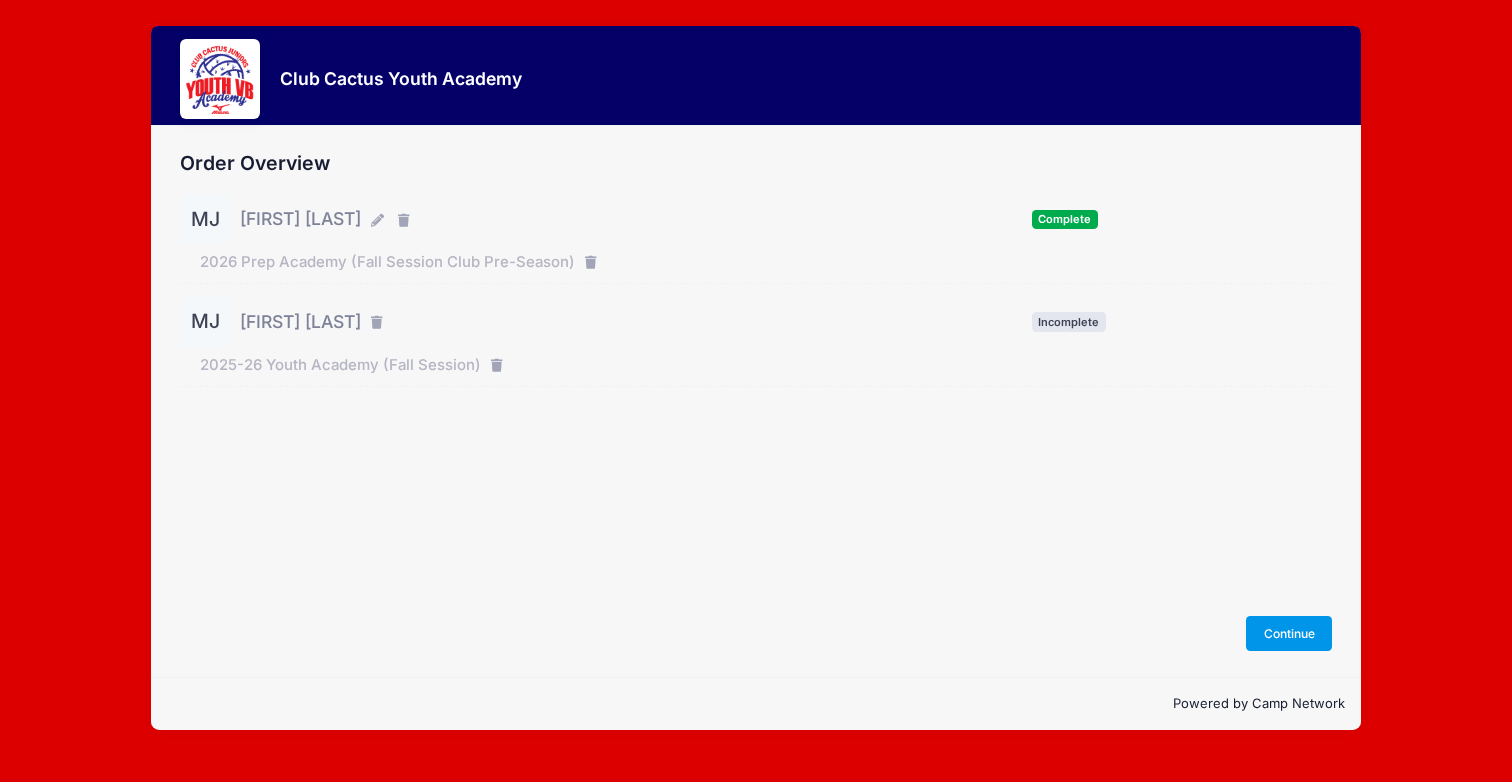click on "Continue" at bounding box center [1289, 633] 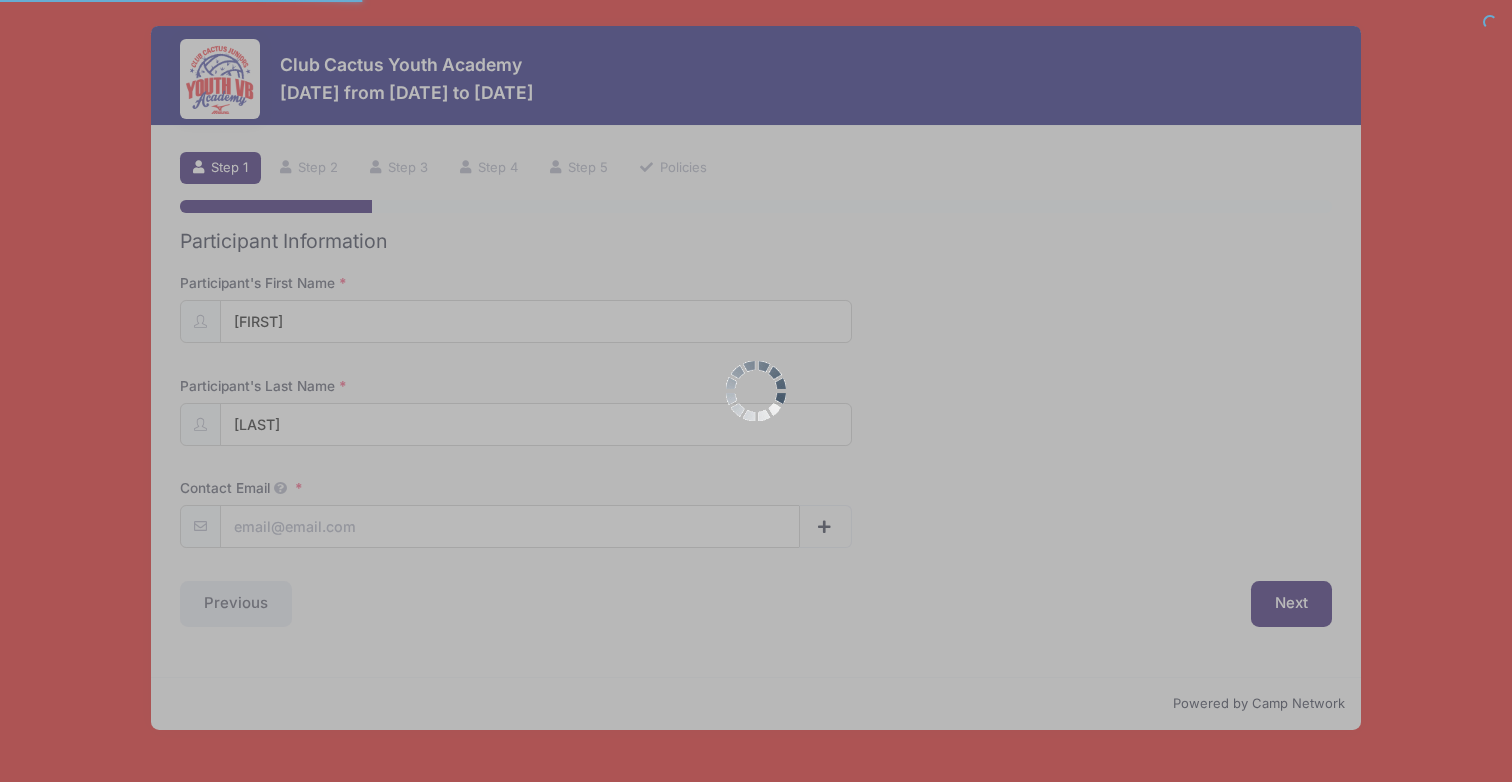 scroll, scrollTop: 0, scrollLeft: 0, axis: both 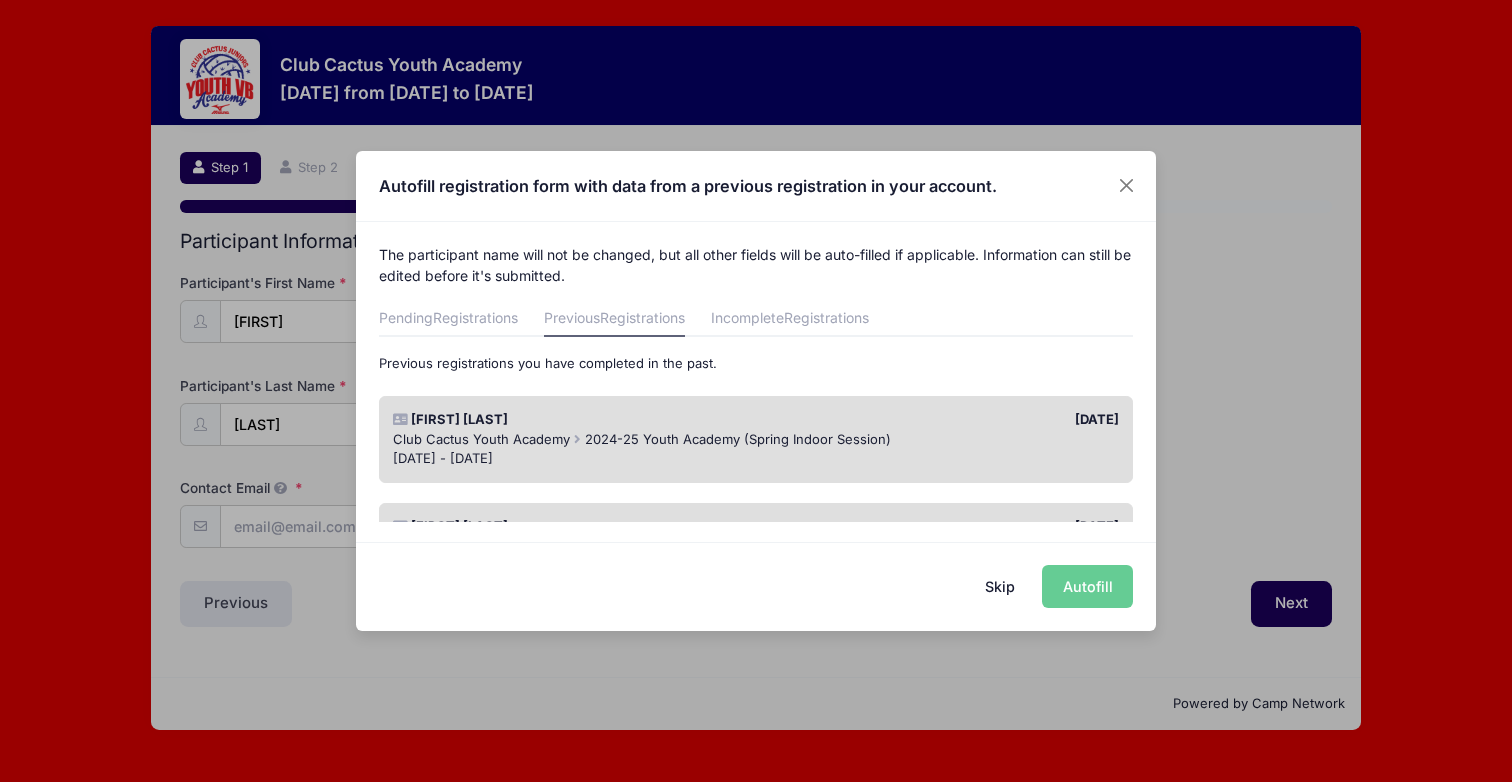 click on "2024-25 Youth Academy (Spring Indoor Session)" at bounding box center [738, 439] 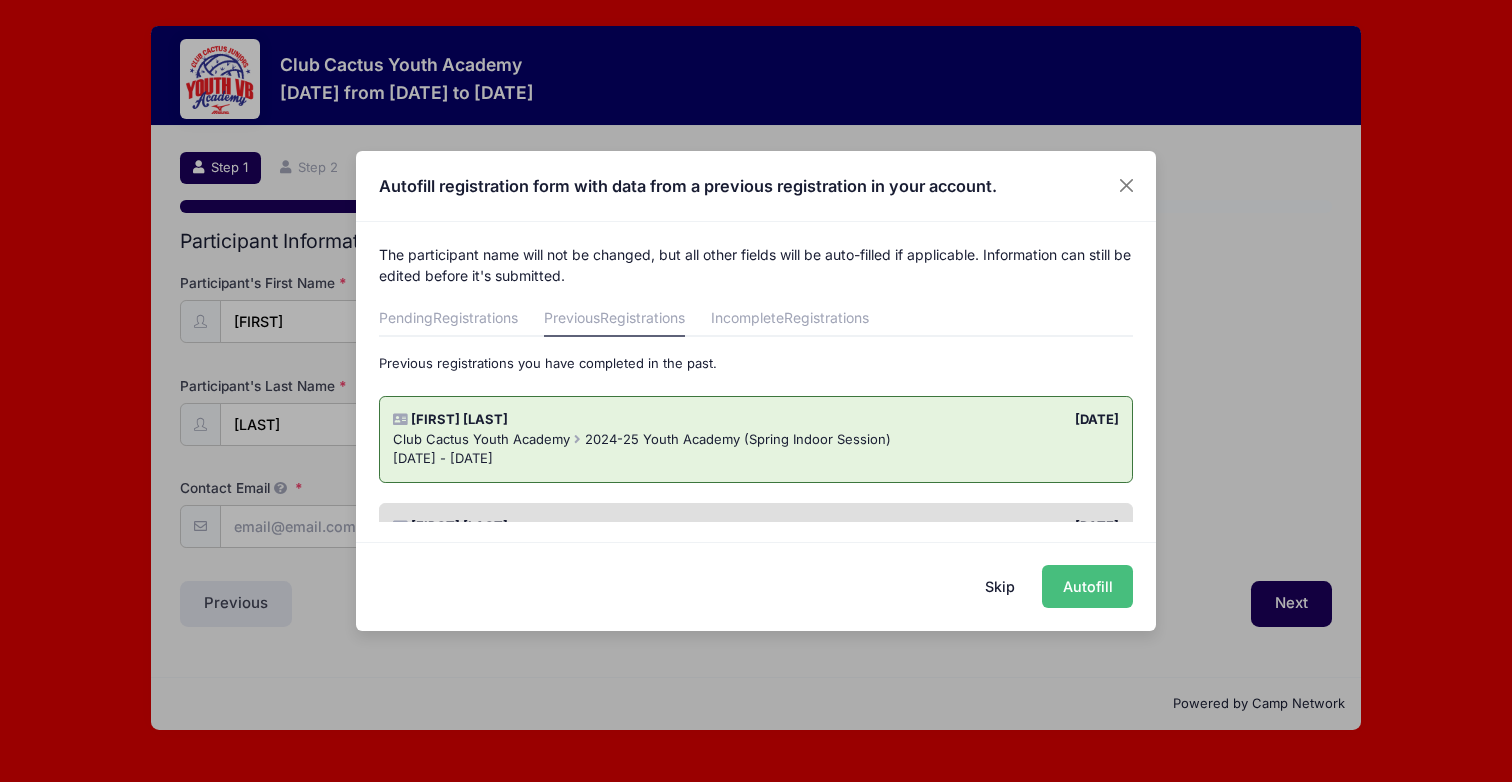 click on "Autofill" at bounding box center (1087, 586) 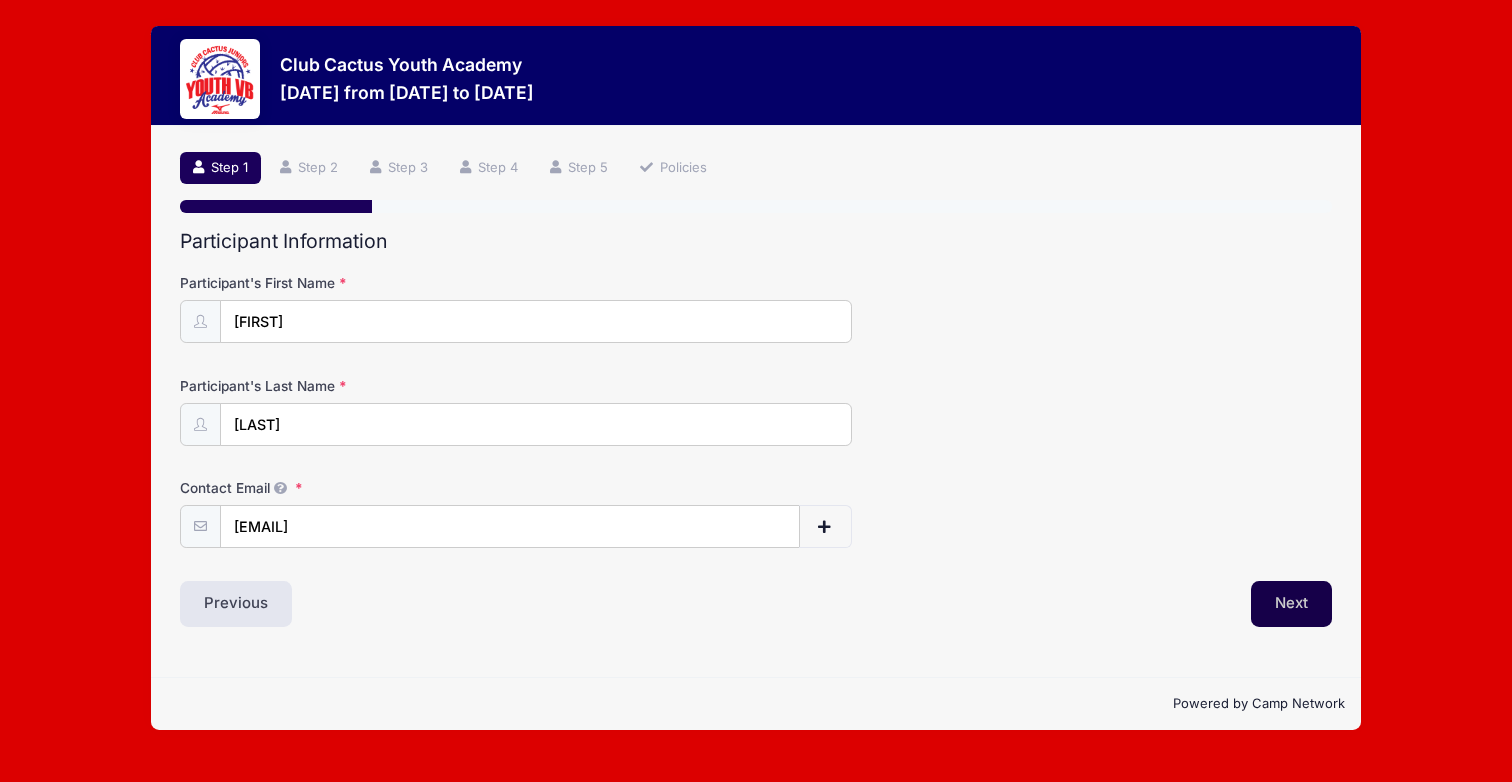 click on "Next" at bounding box center (1291, 604) 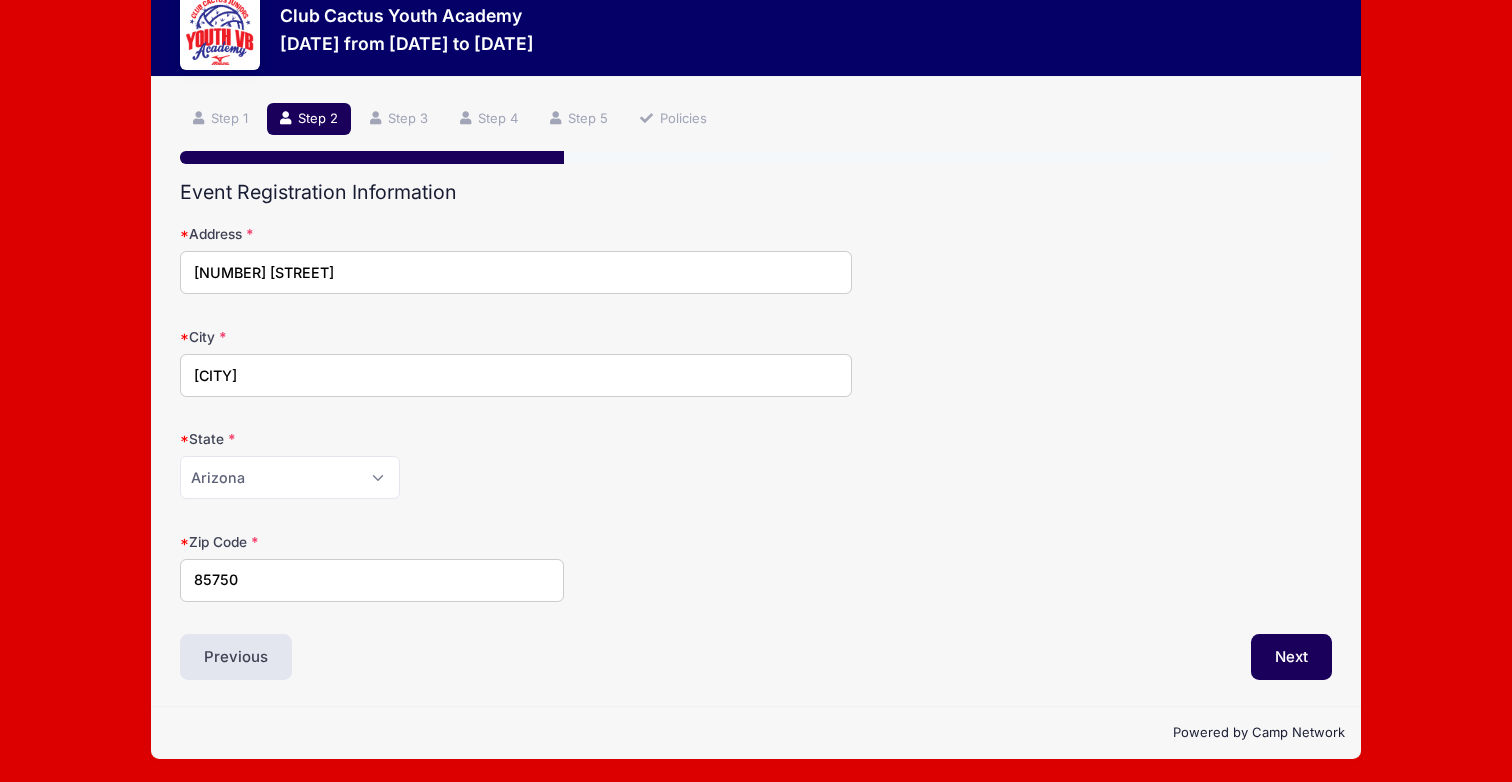 scroll, scrollTop: 48, scrollLeft: 0, axis: vertical 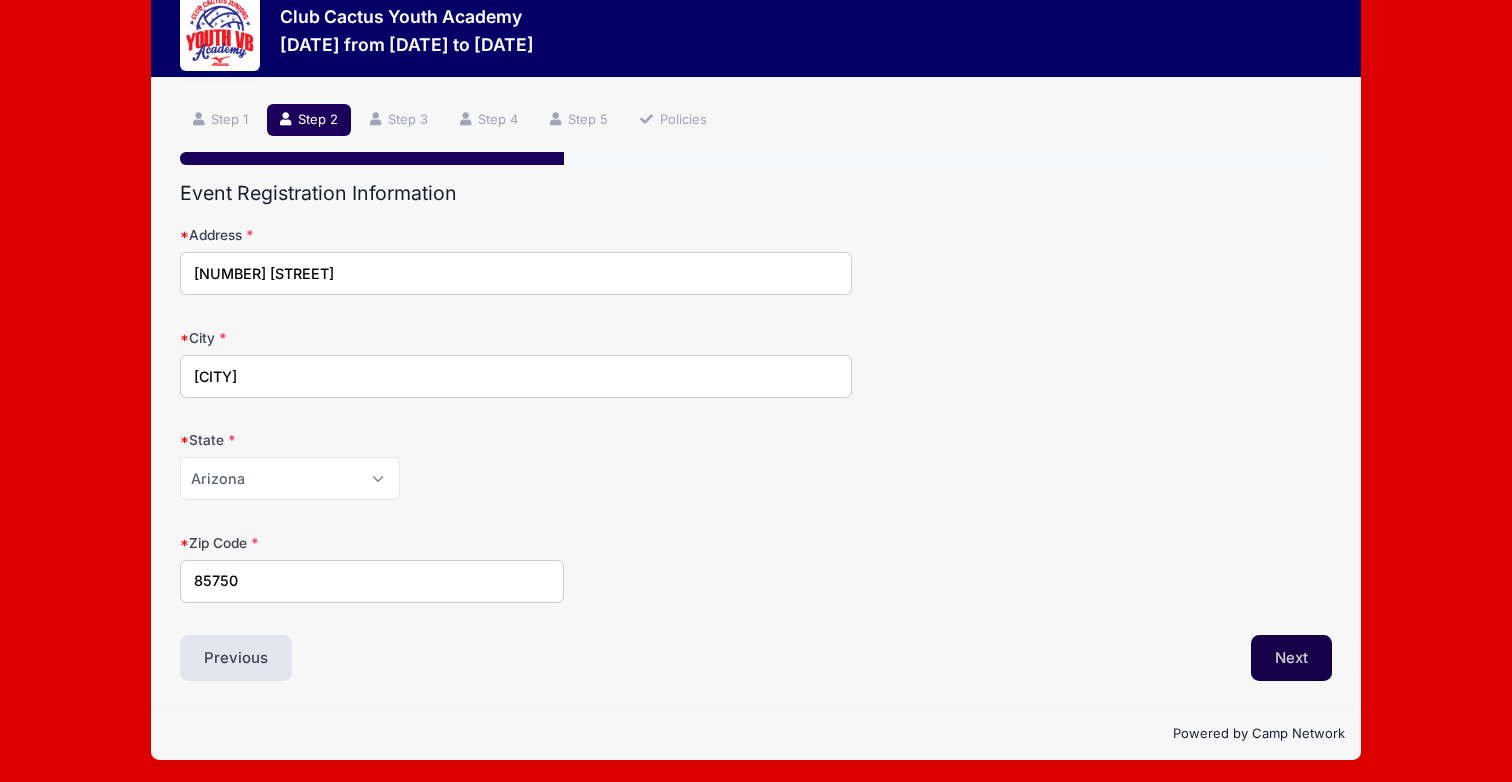 click on "Next" at bounding box center [1291, 658] 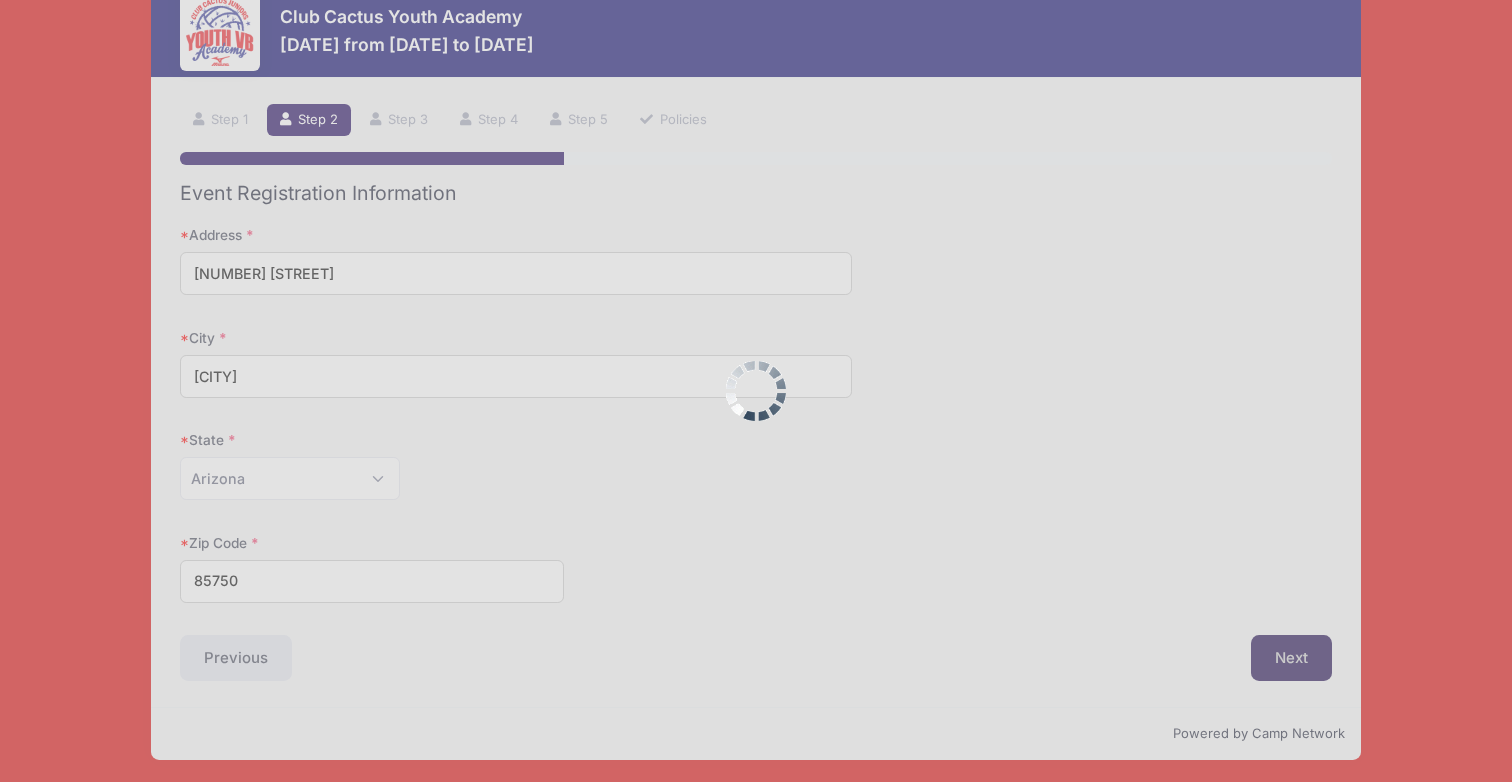scroll, scrollTop: 0, scrollLeft: 0, axis: both 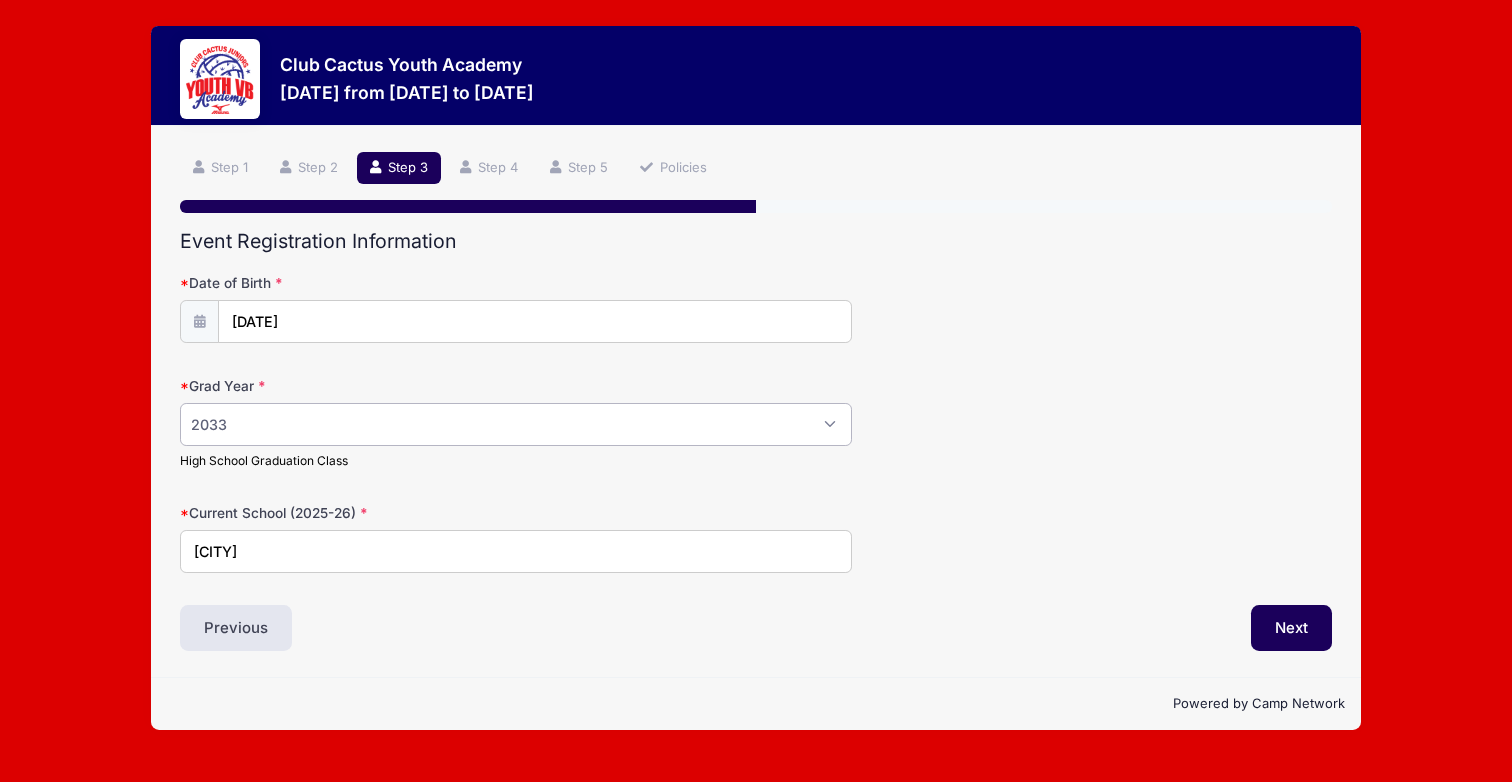 select on "2034" 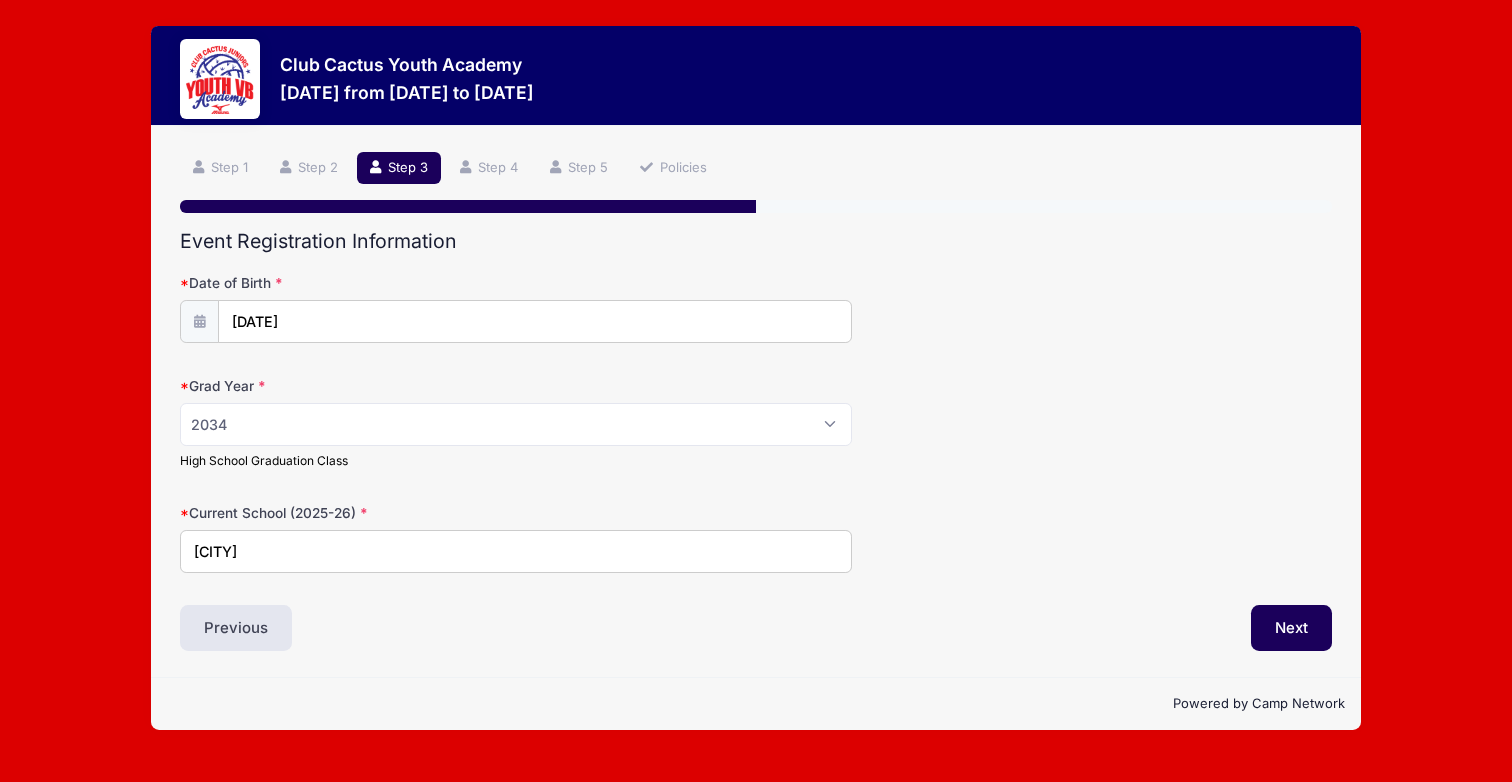 click on "Grad Year
Please Select 2029
2030
2031
2032
2033
2034
2035
2036
2037
2038
2039
2040
High School Graduation Class" at bounding box center (756, 423) 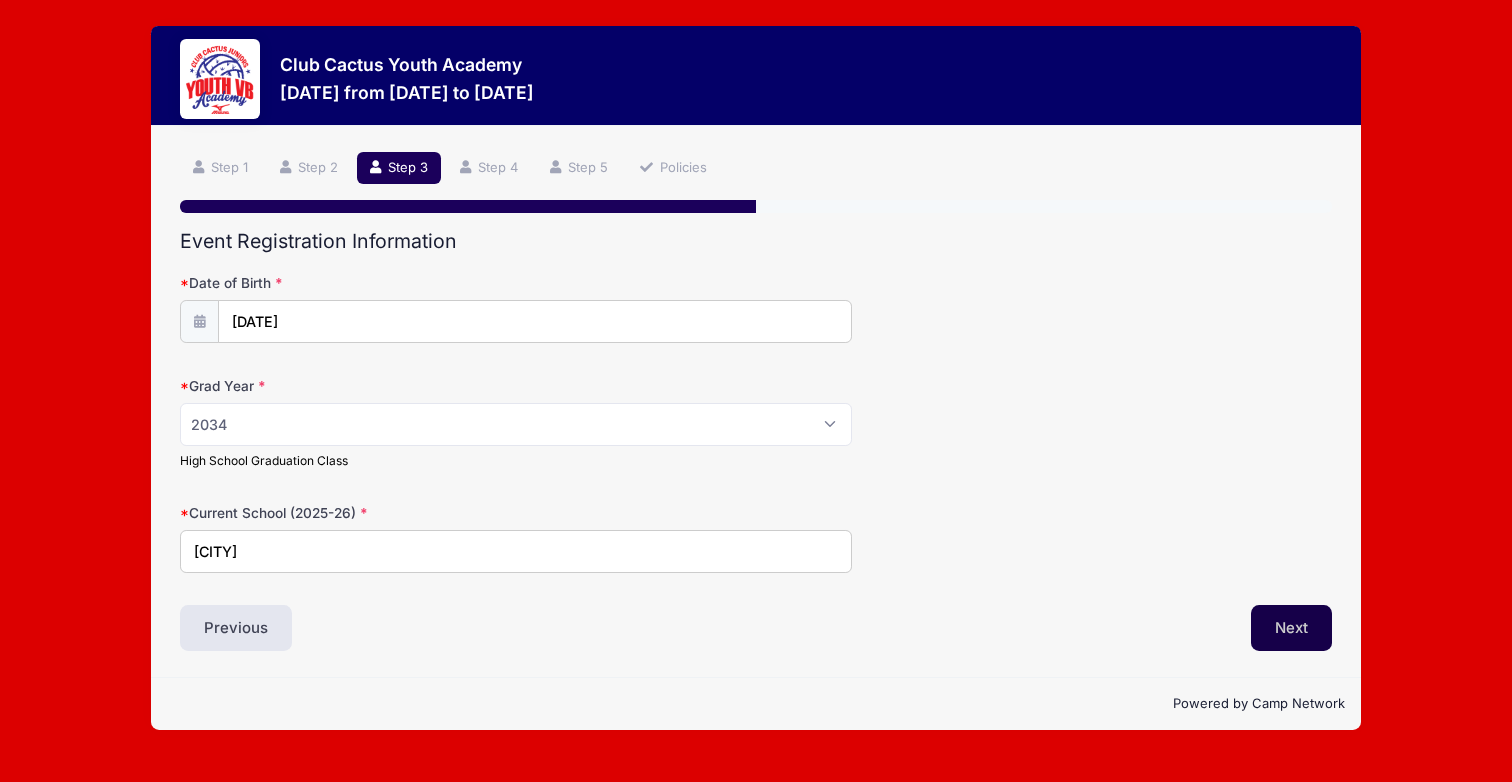 click on "Next" at bounding box center [1291, 628] 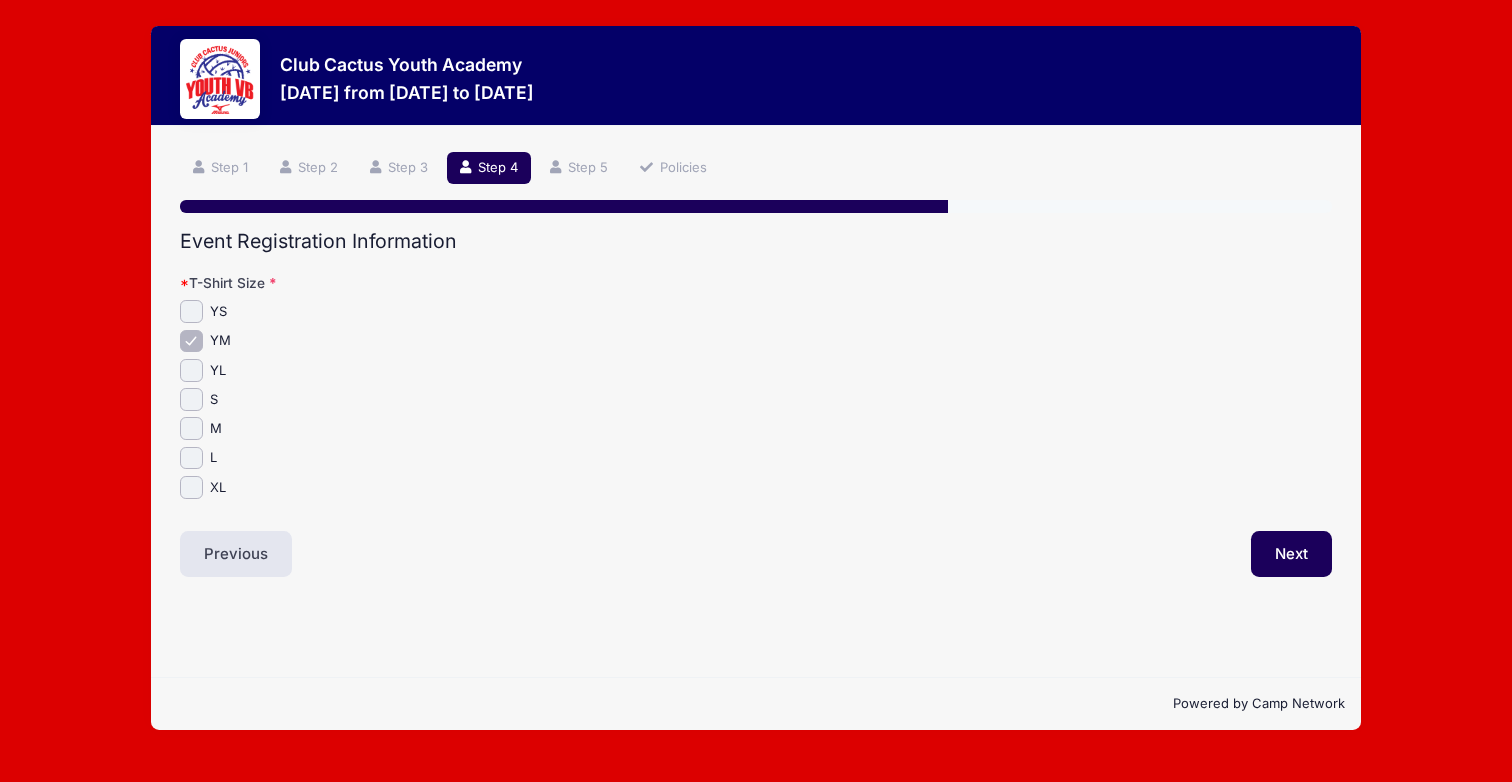 scroll, scrollTop: 0, scrollLeft: 0, axis: both 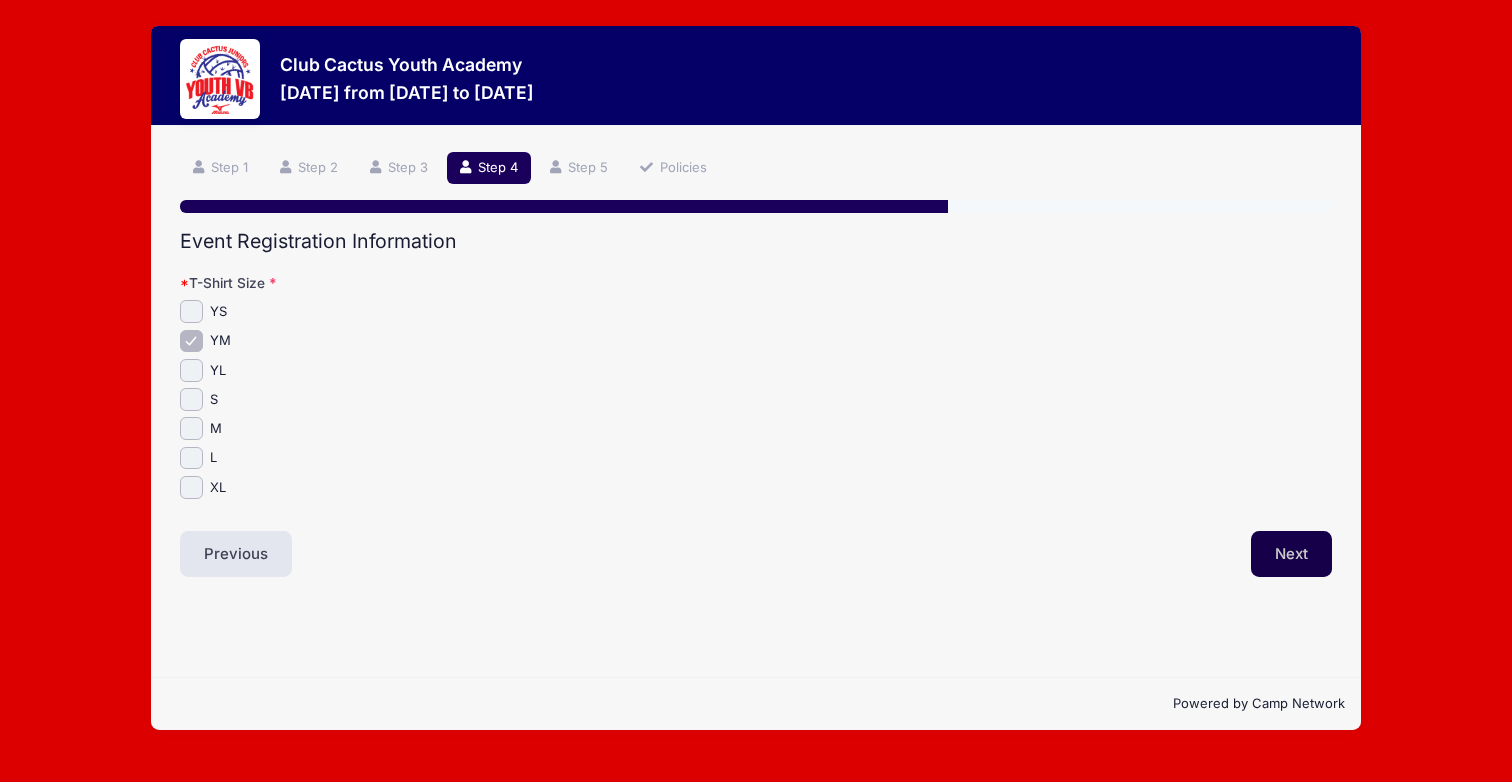 click on "Next" at bounding box center [1291, 554] 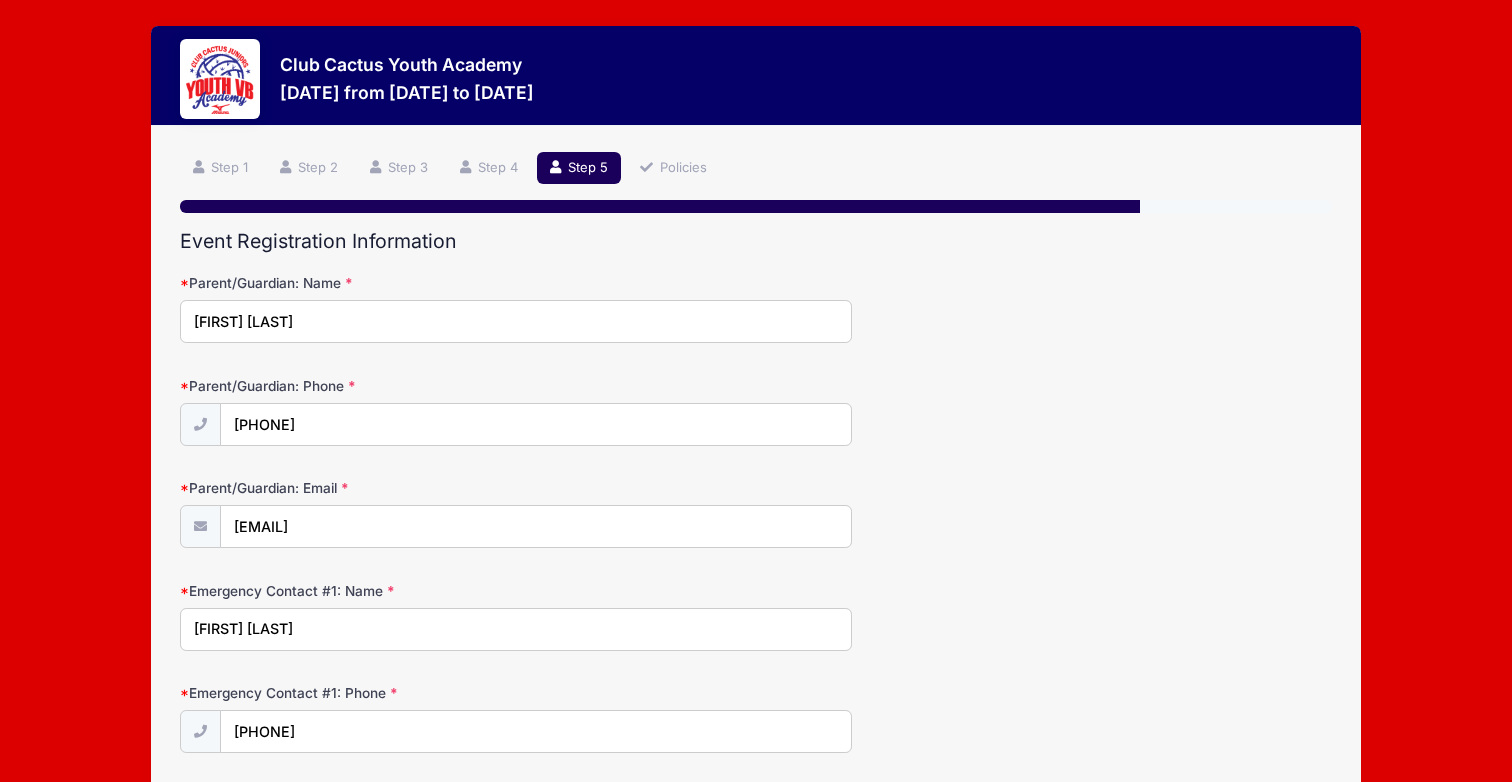 scroll, scrollTop: 0, scrollLeft: 0, axis: both 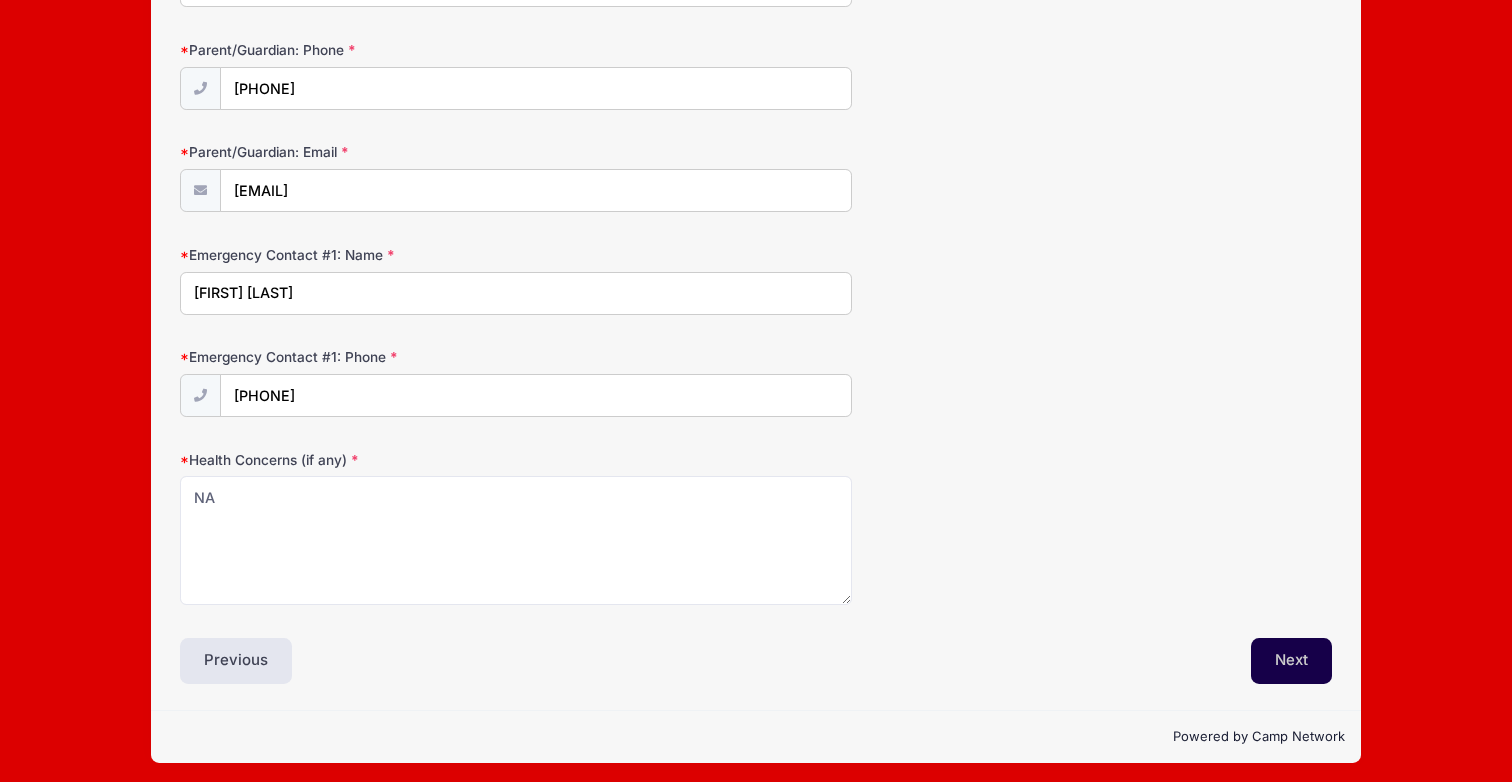 click on "Next" at bounding box center [1291, 661] 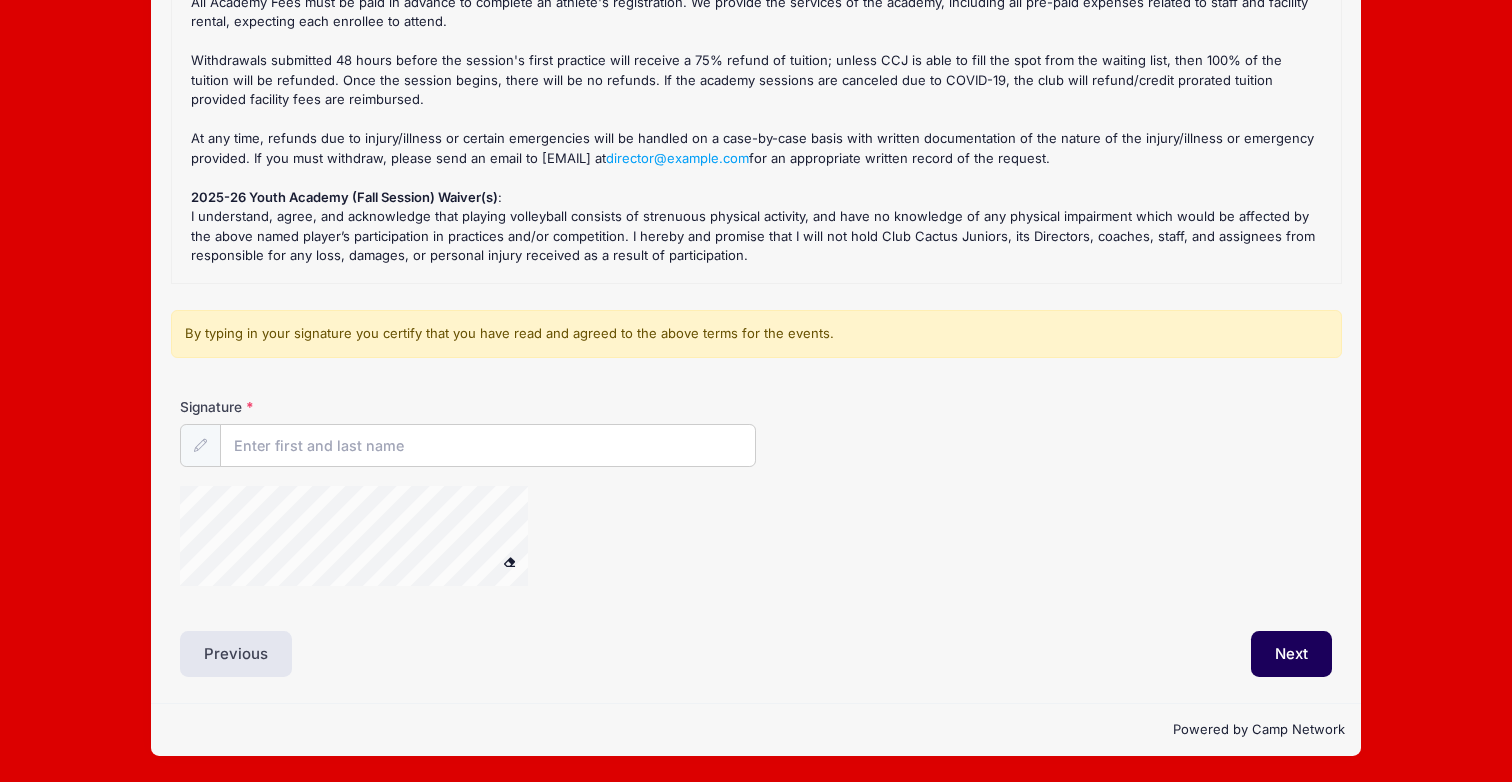 scroll, scrollTop: 202, scrollLeft: 0, axis: vertical 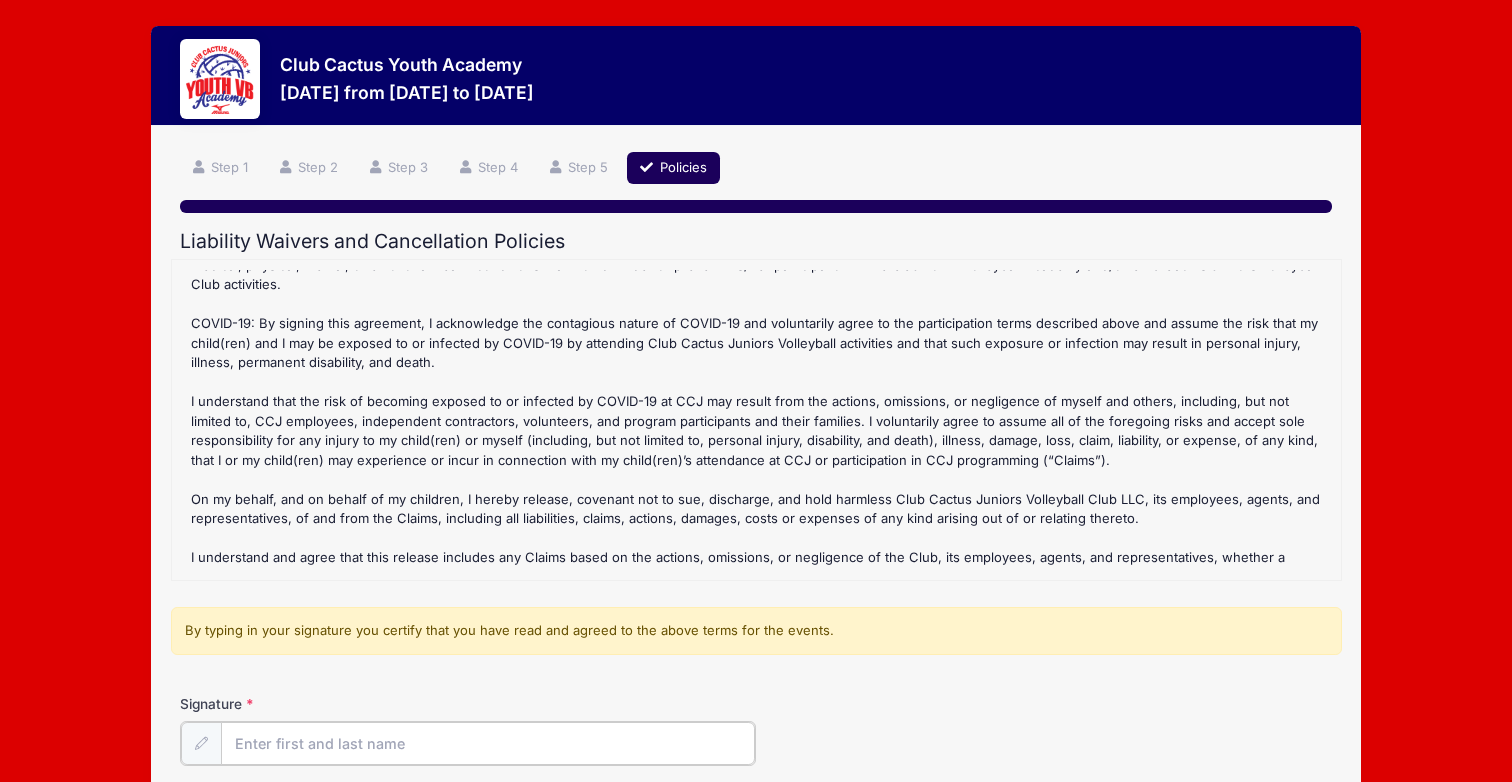click on "Signature" at bounding box center (488, 743) 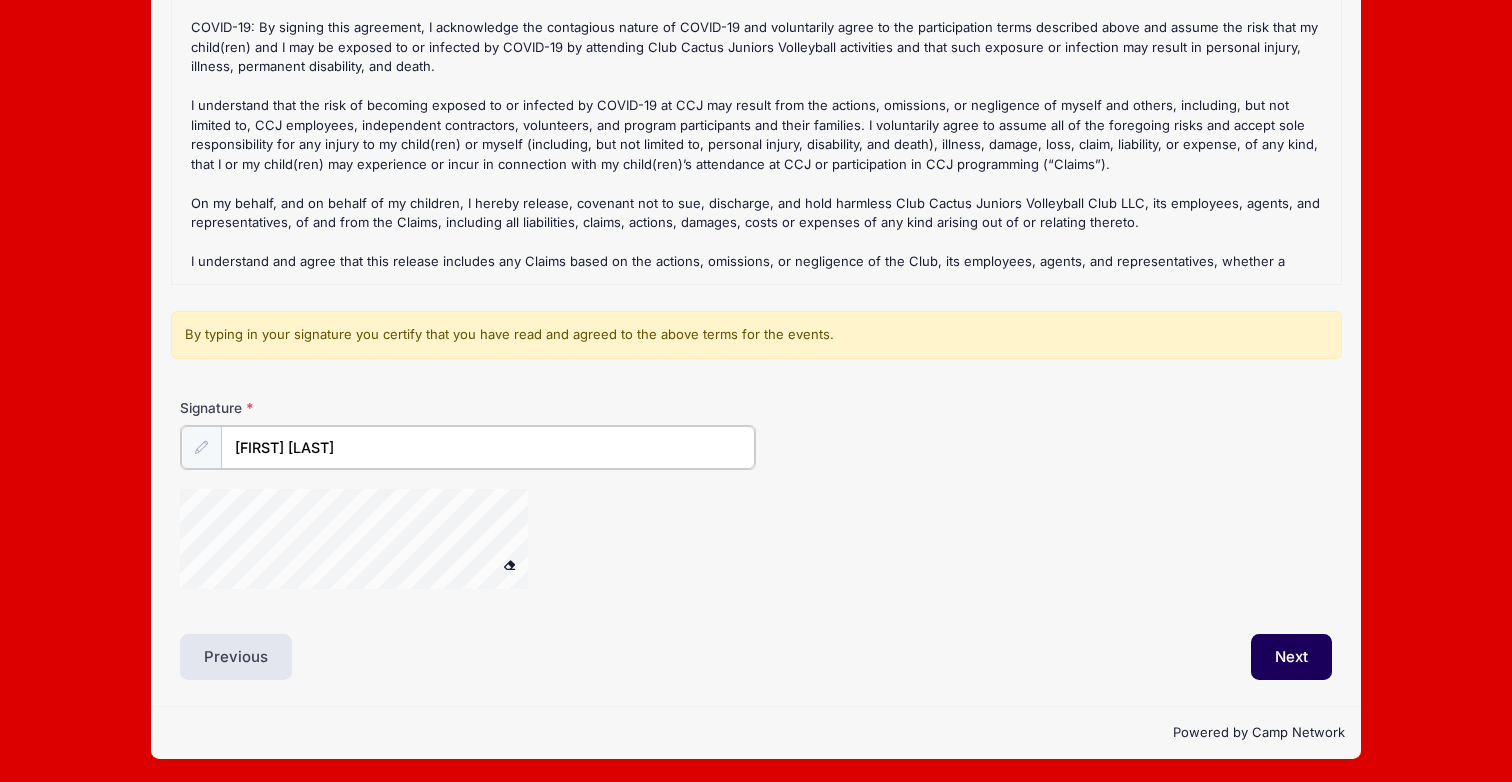 scroll, scrollTop: 295, scrollLeft: 0, axis: vertical 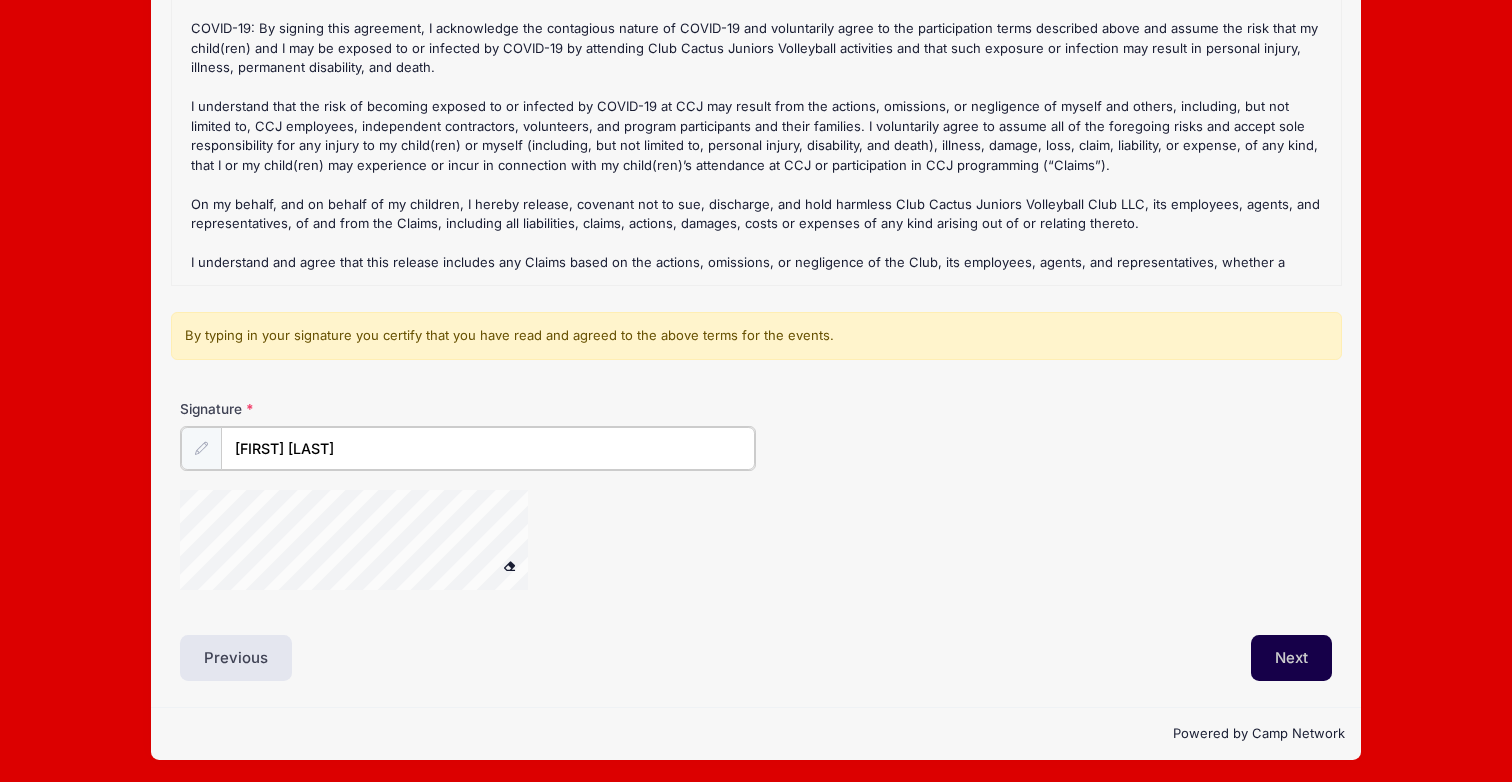 type on "Caroline Janjic" 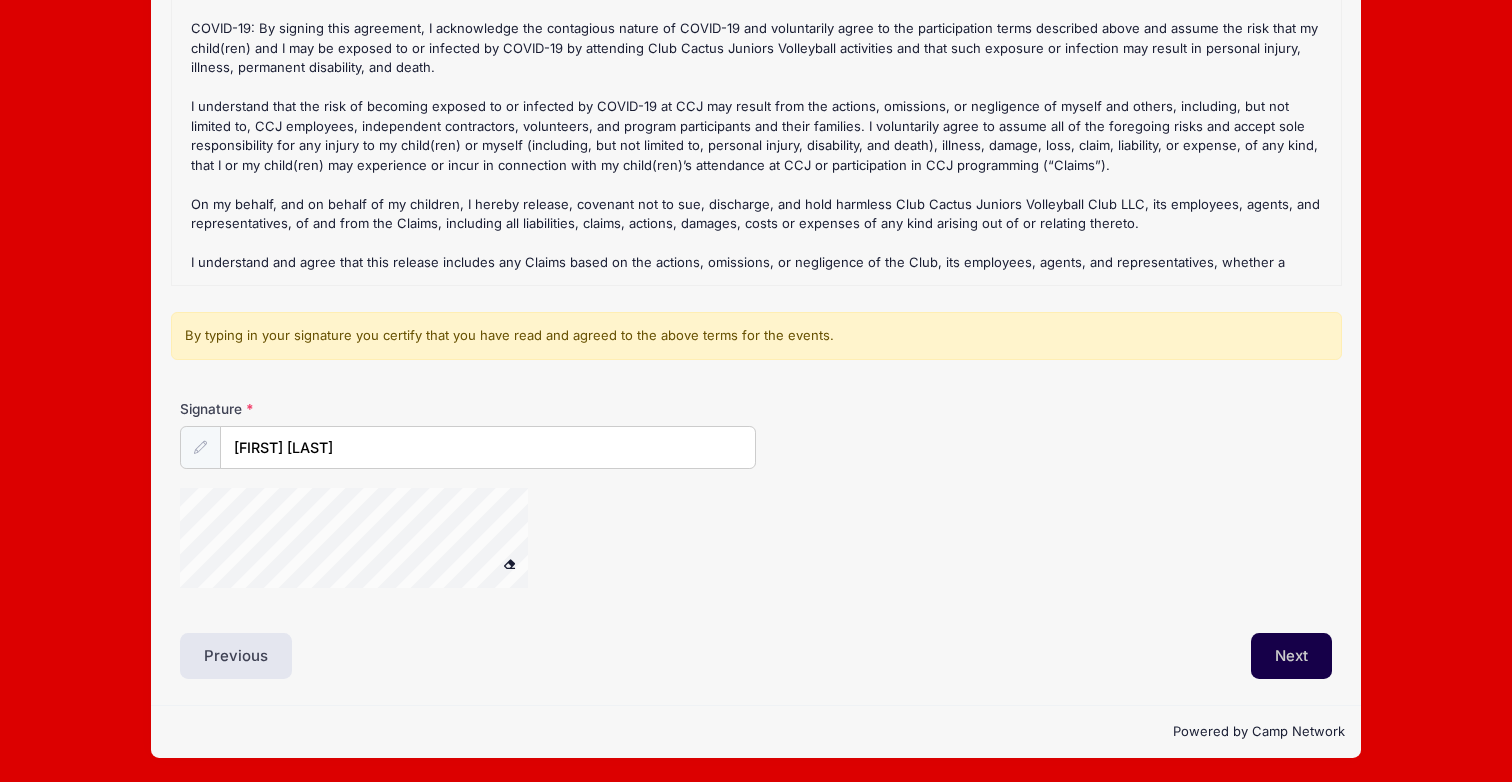 scroll, scrollTop: 293, scrollLeft: 0, axis: vertical 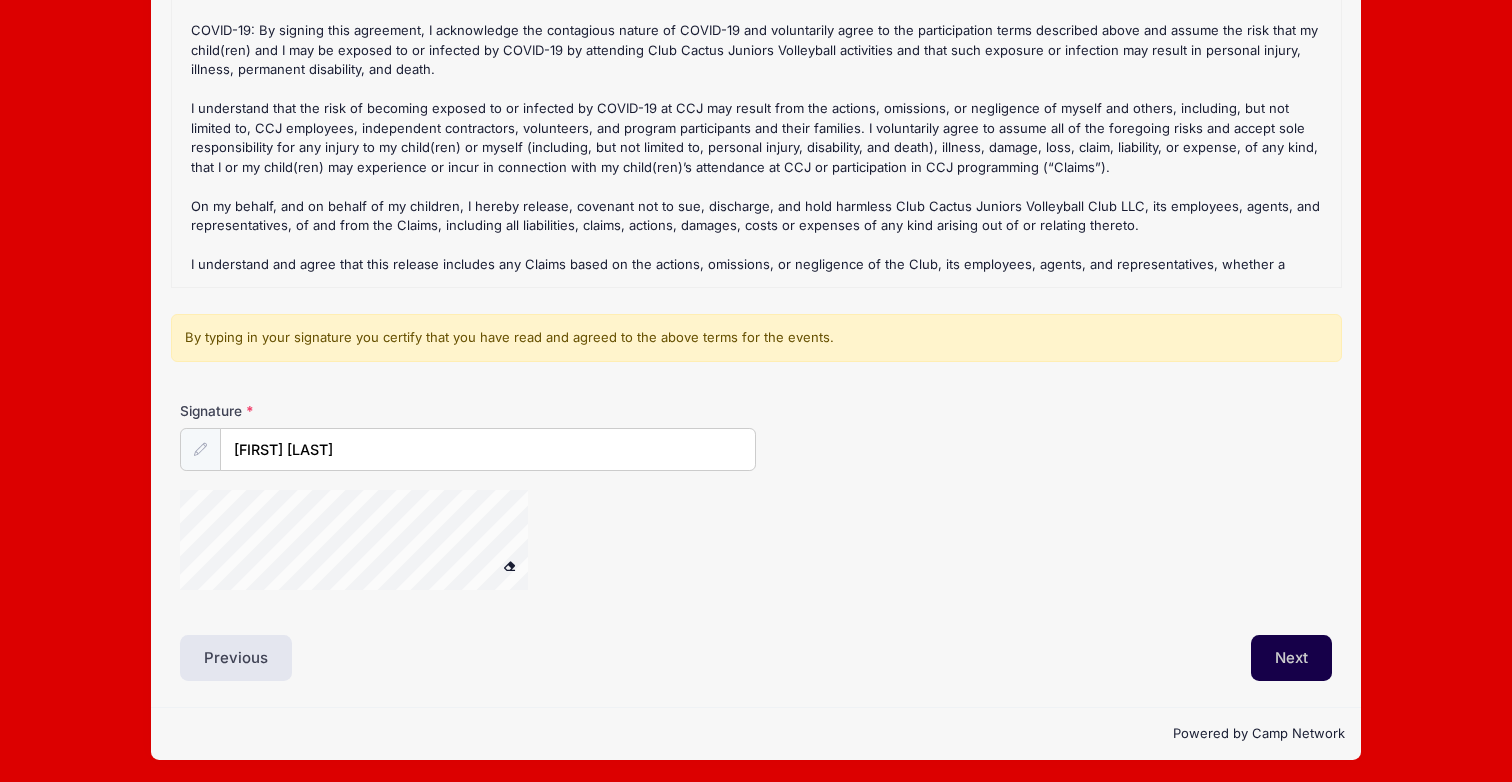 click on "Next" at bounding box center [1291, 658] 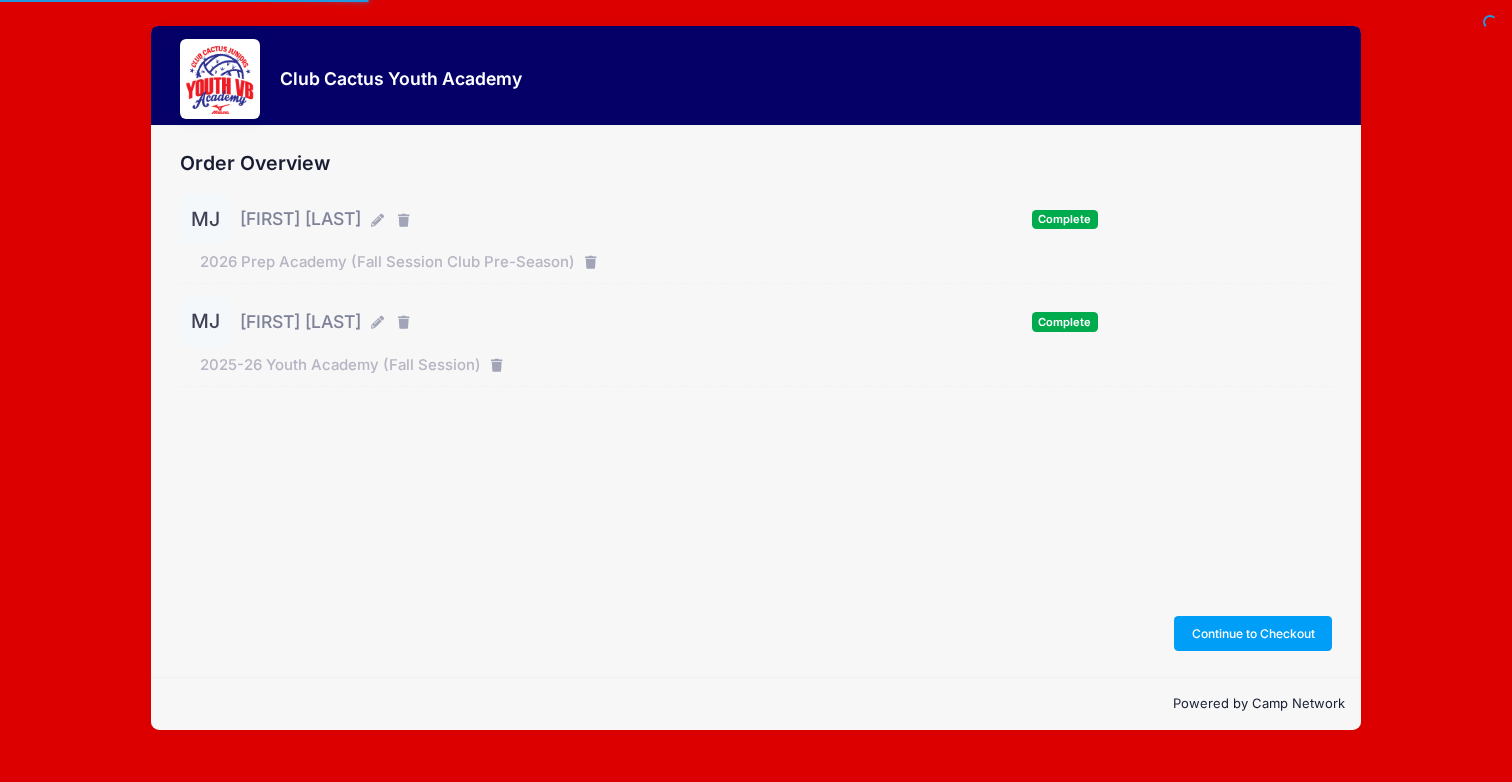 scroll, scrollTop: 0, scrollLeft: 0, axis: both 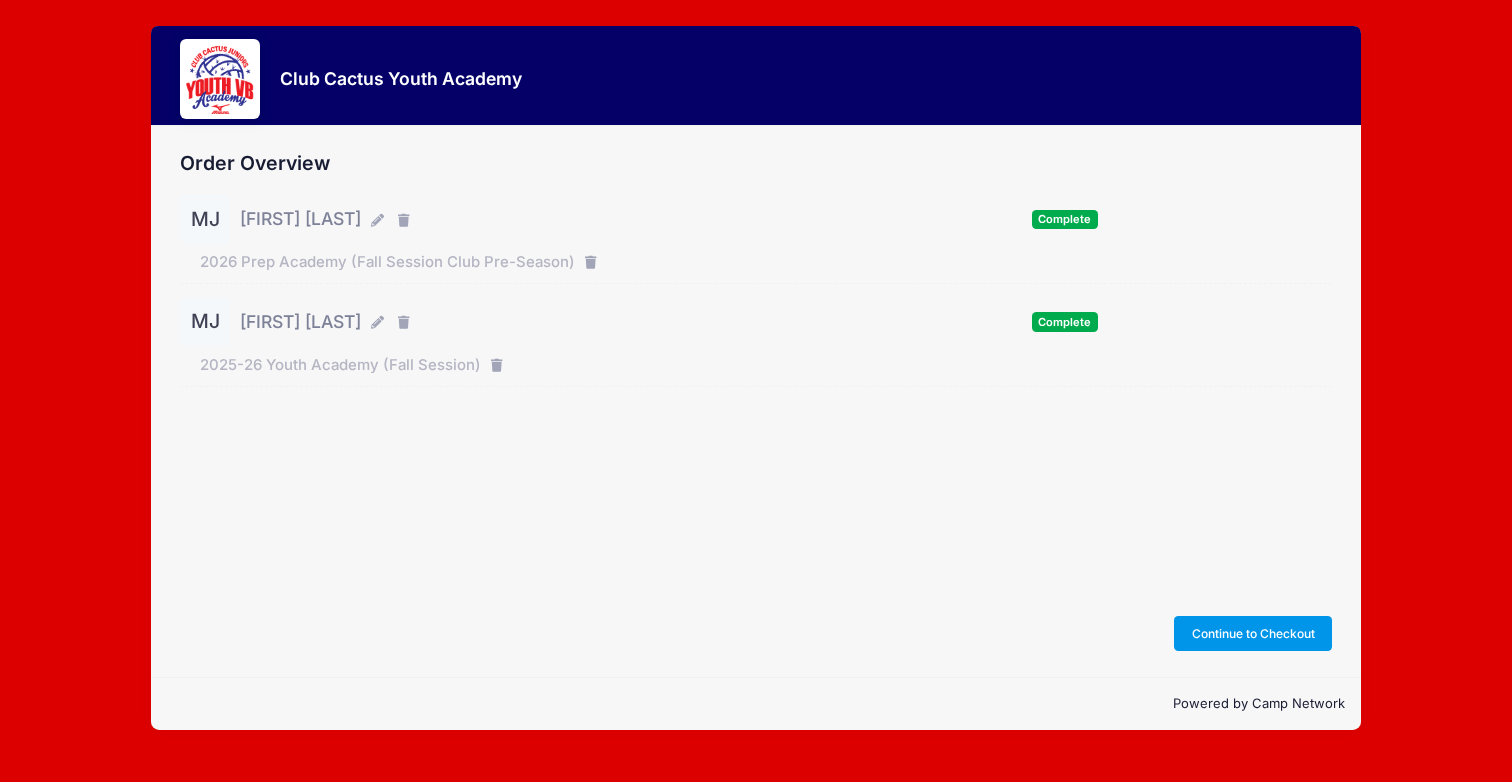 click on "Continue to Checkout" at bounding box center [1253, 633] 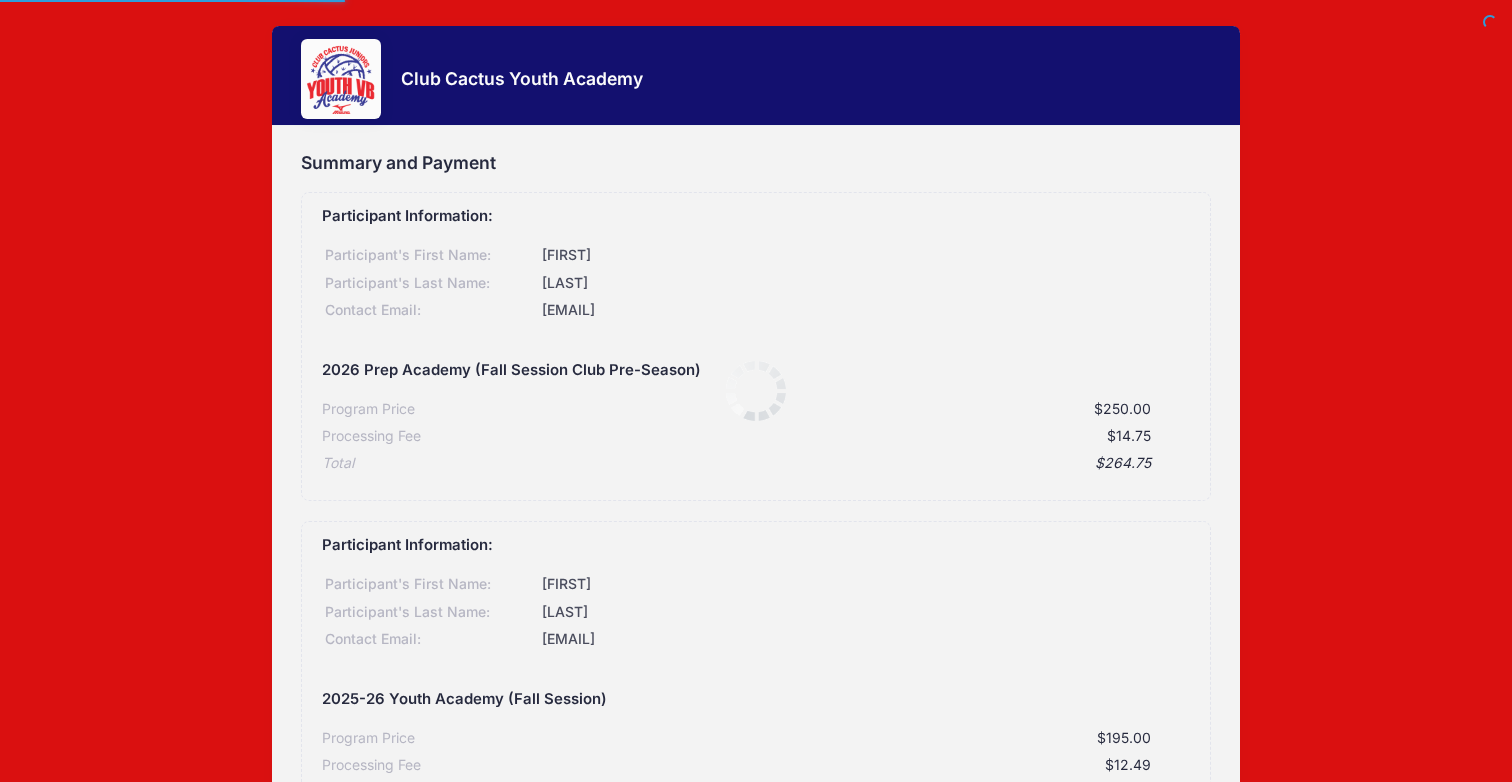 scroll, scrollTop: 0, scrollLeft: 0, axis: both 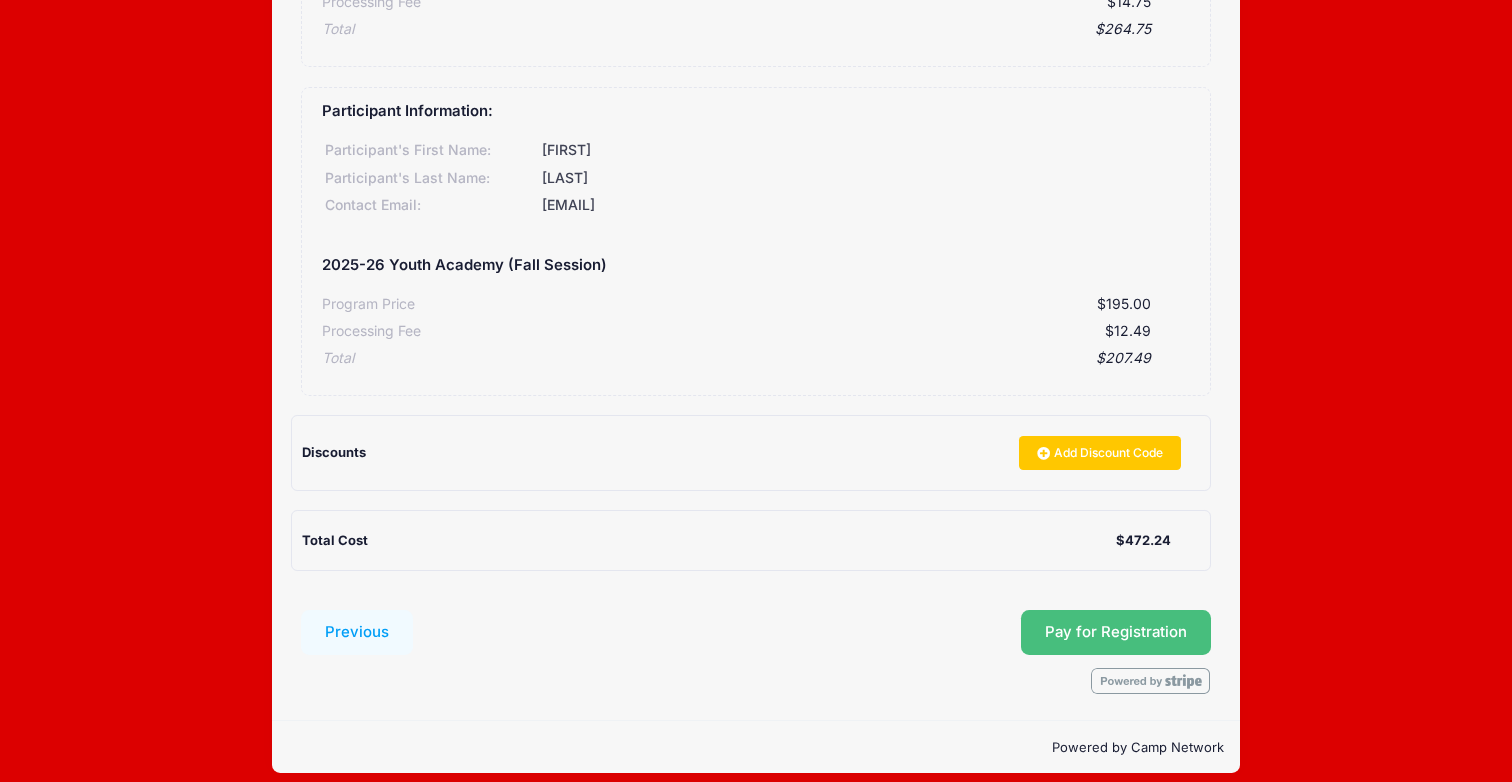 click on "Pay for Registration" at bounding box center [1116, 632] 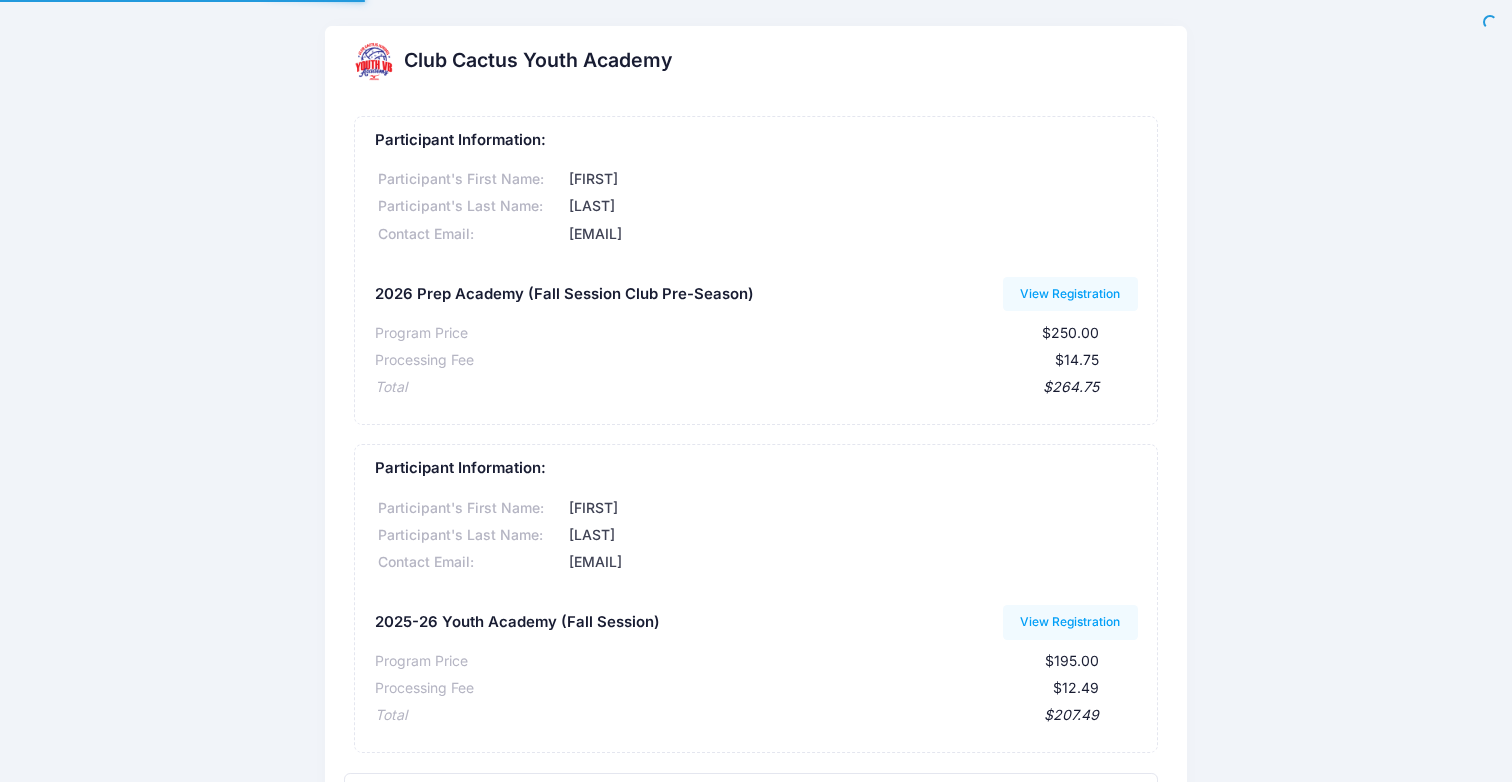 scroll, scrollTop: 0, scrollLeft: 0, axis: both 